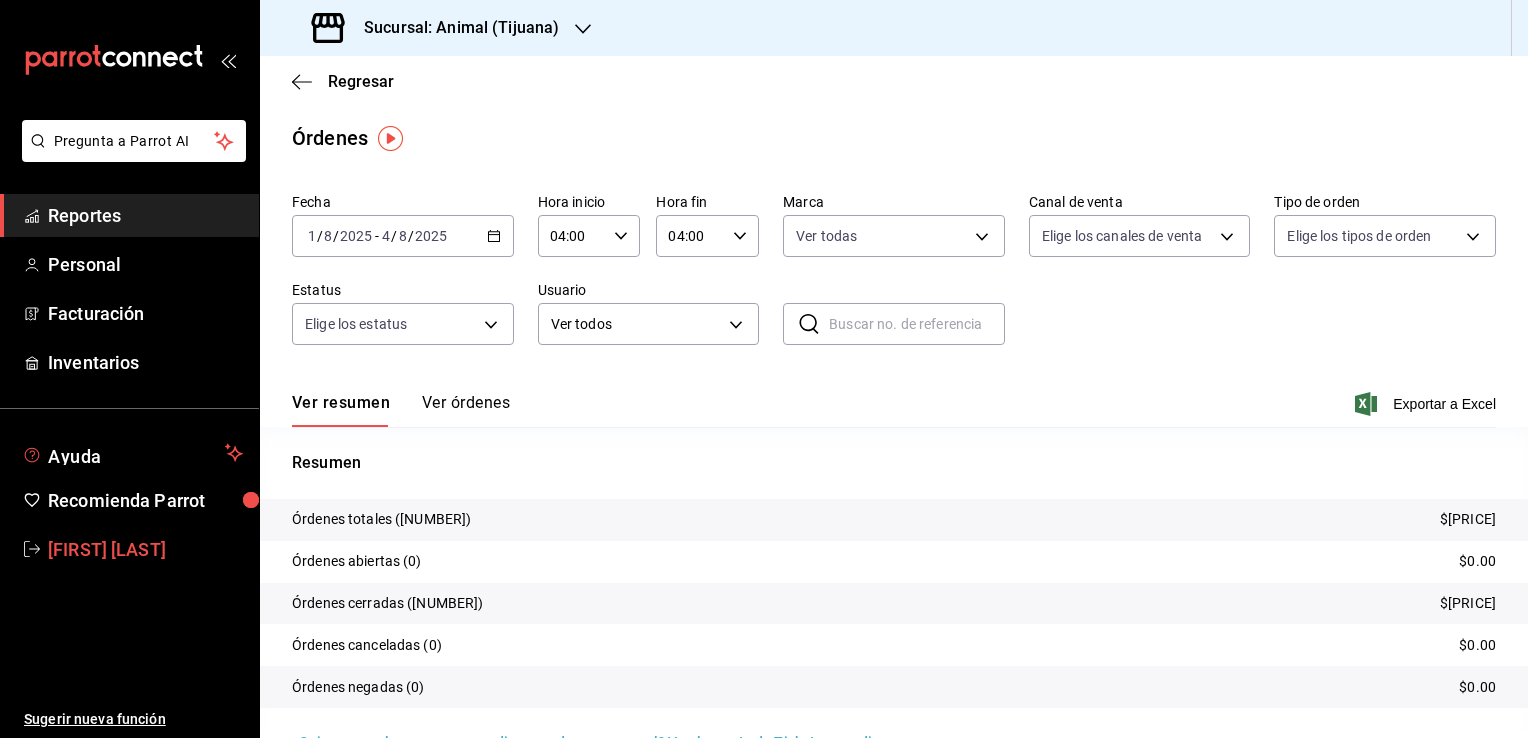scroll, scrollTop: 0, scrollLeft: 0, axis: both 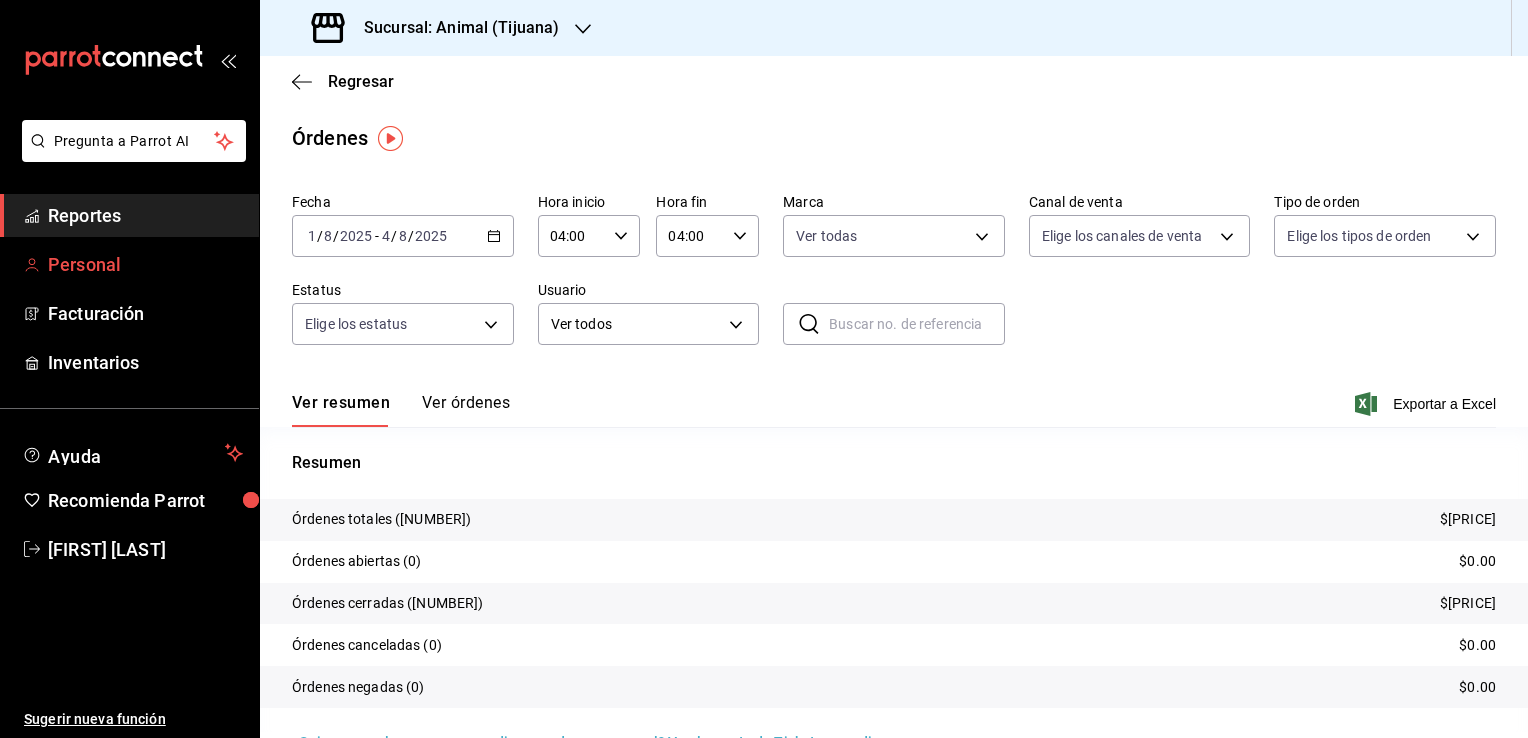 click on "Personal" at bounding box center [145, 264] 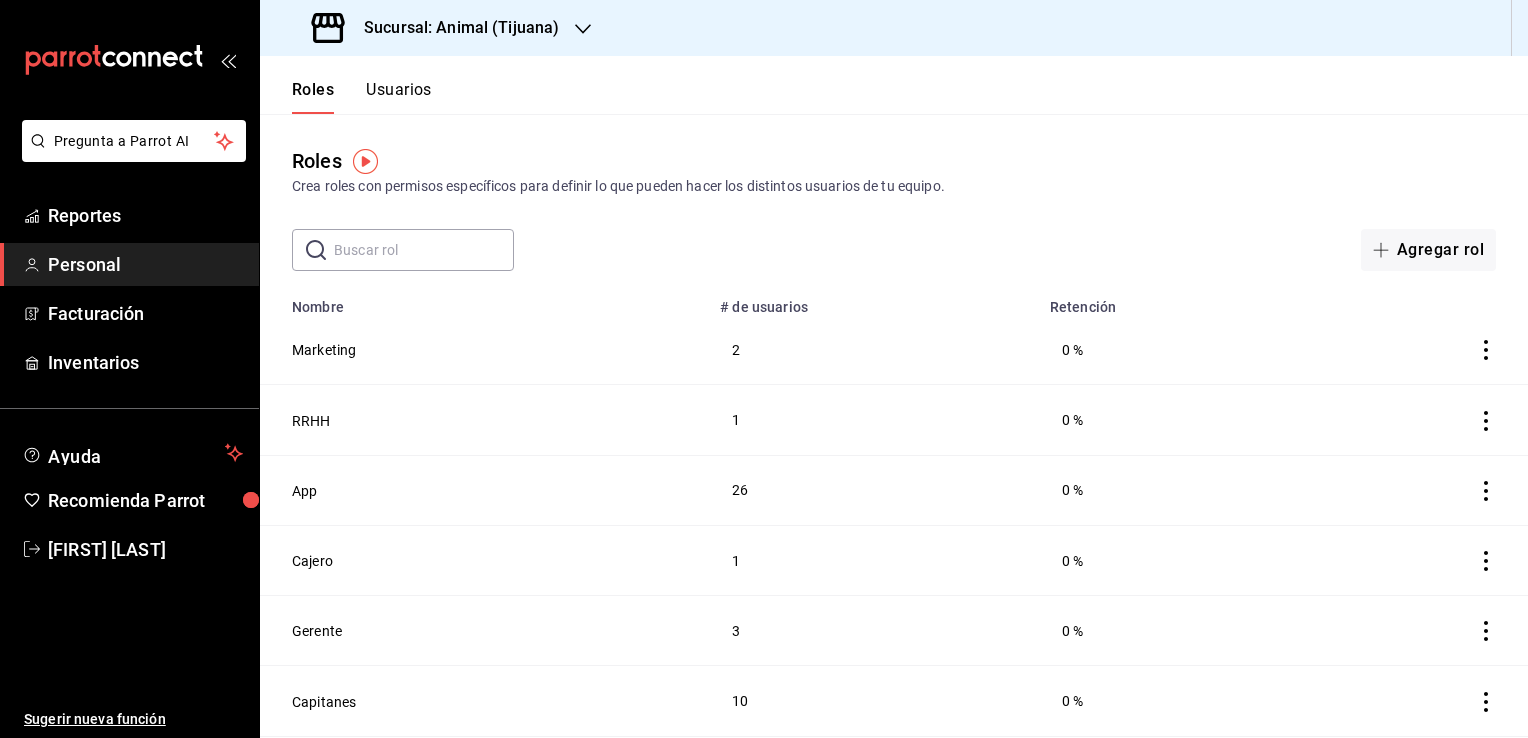 click on "Usuarios" at bounding box center [399, 97] 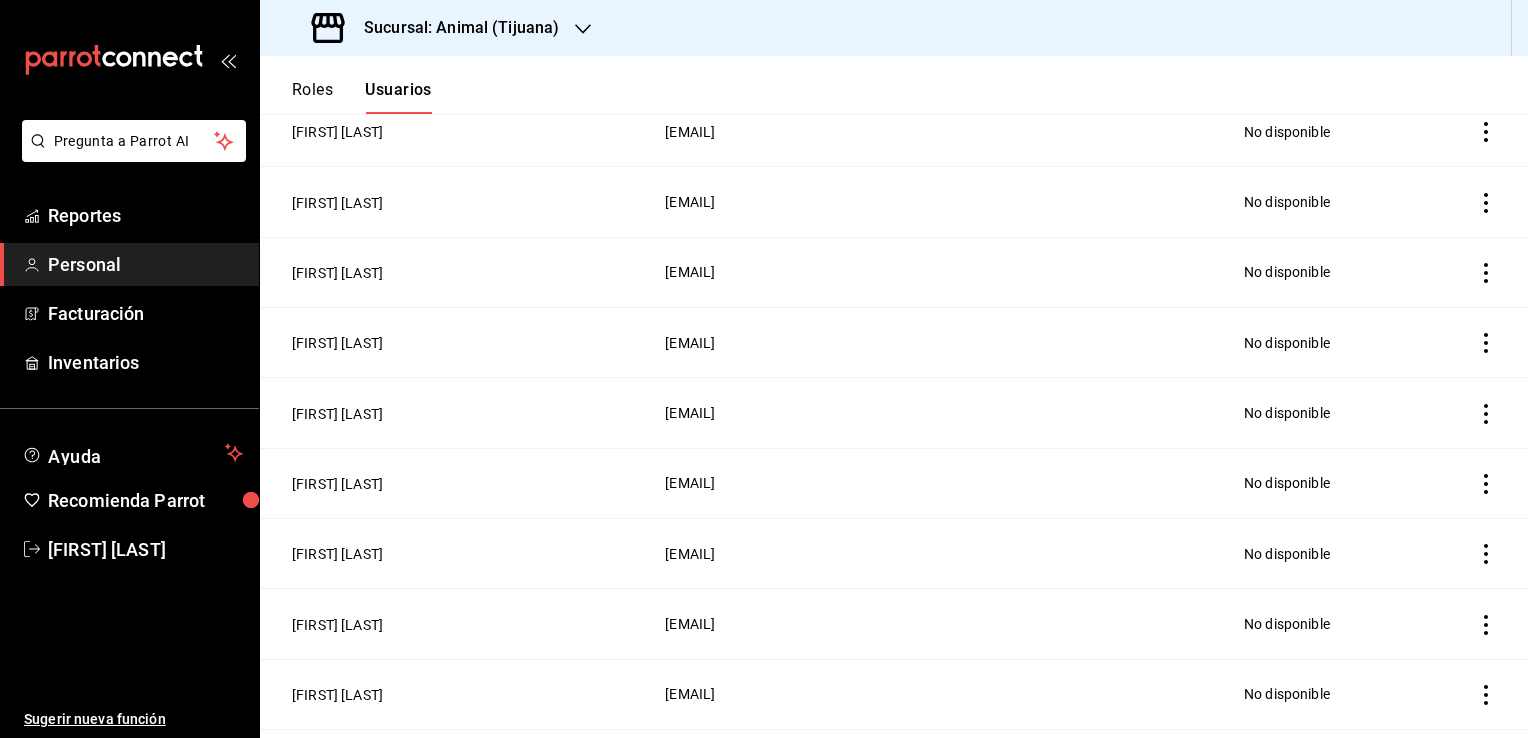 scroll, scrollTop: 3110, scrollLeft: 0, axis: vertical 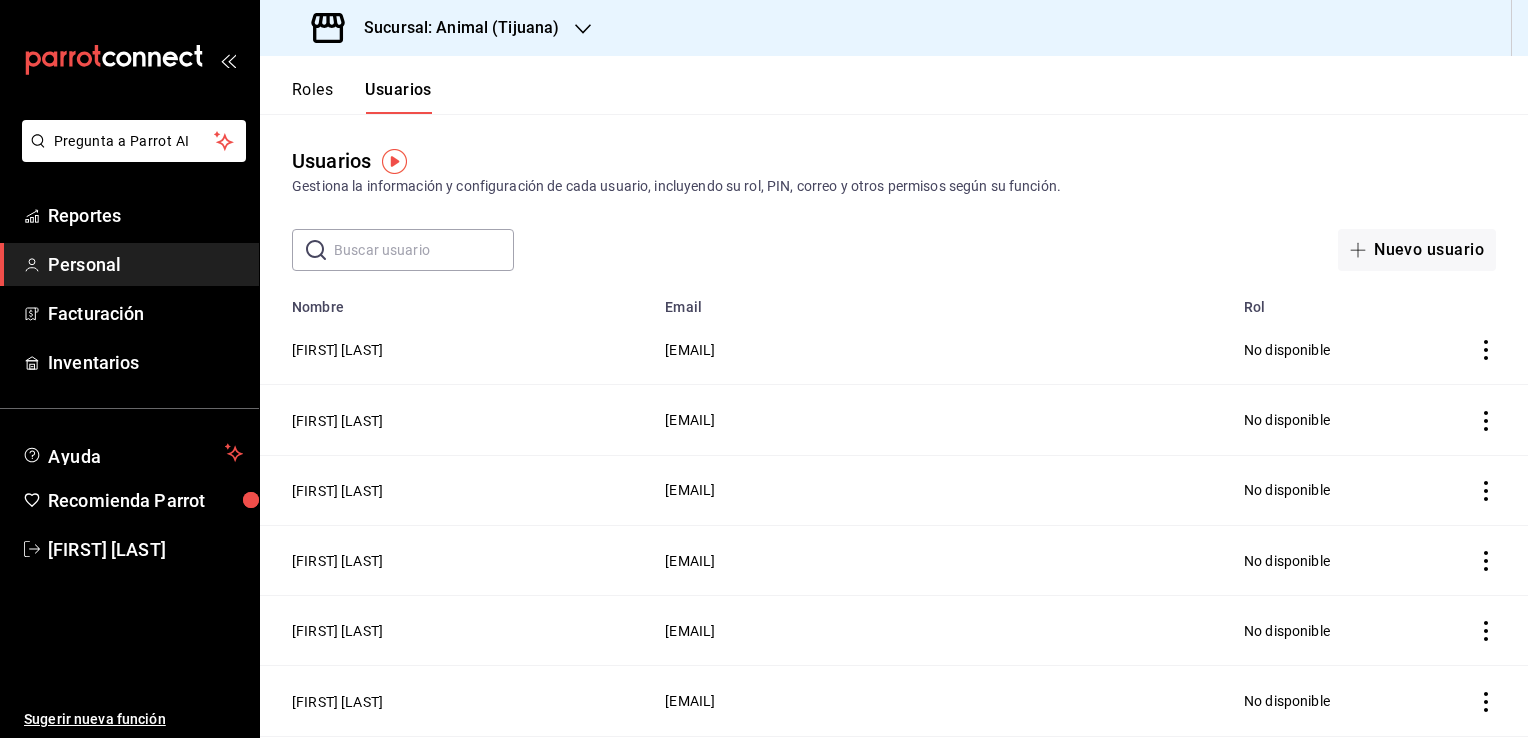 click on "Roles" at bounding box center [312, 97] 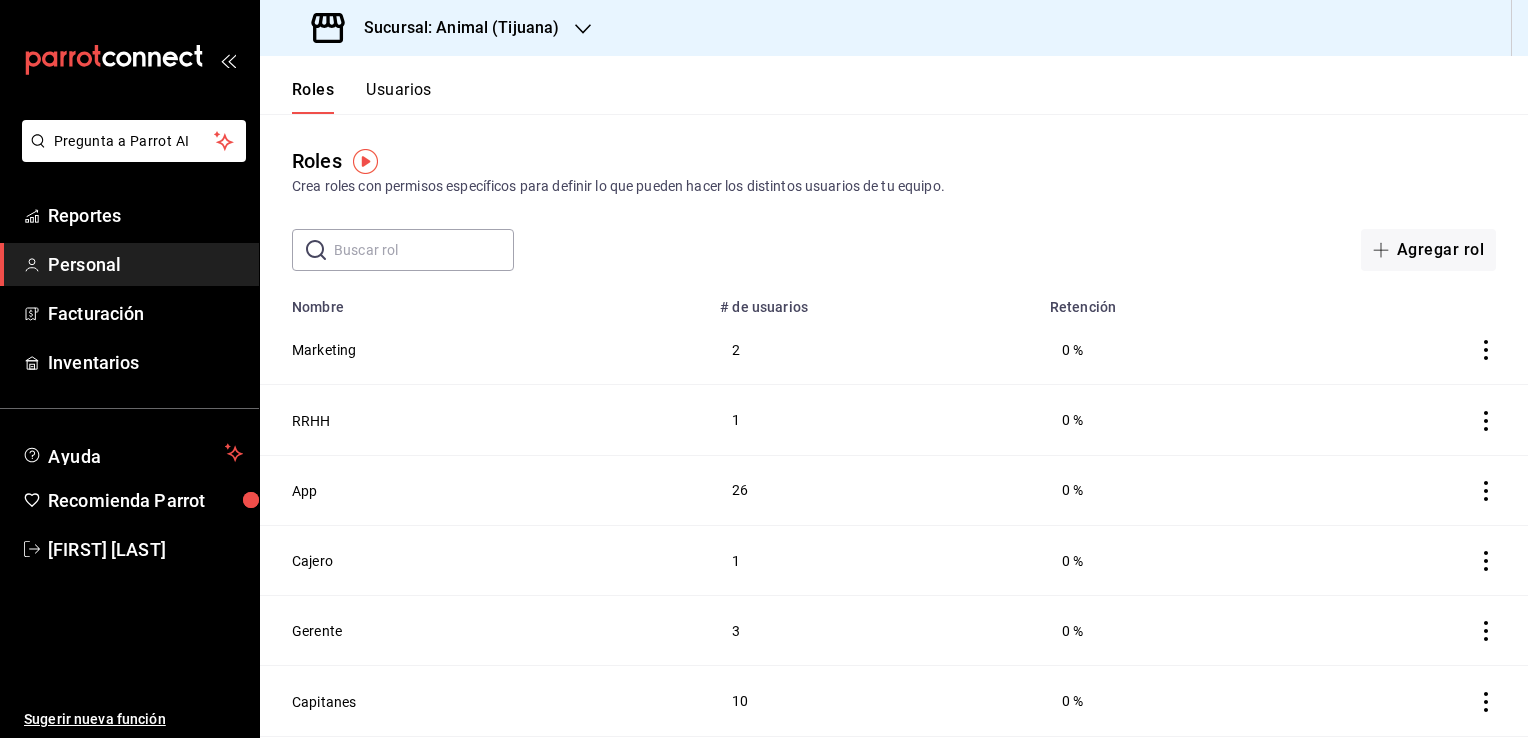 scroll, scrollTop: 209, scrollLeft: 0, axis: vertical 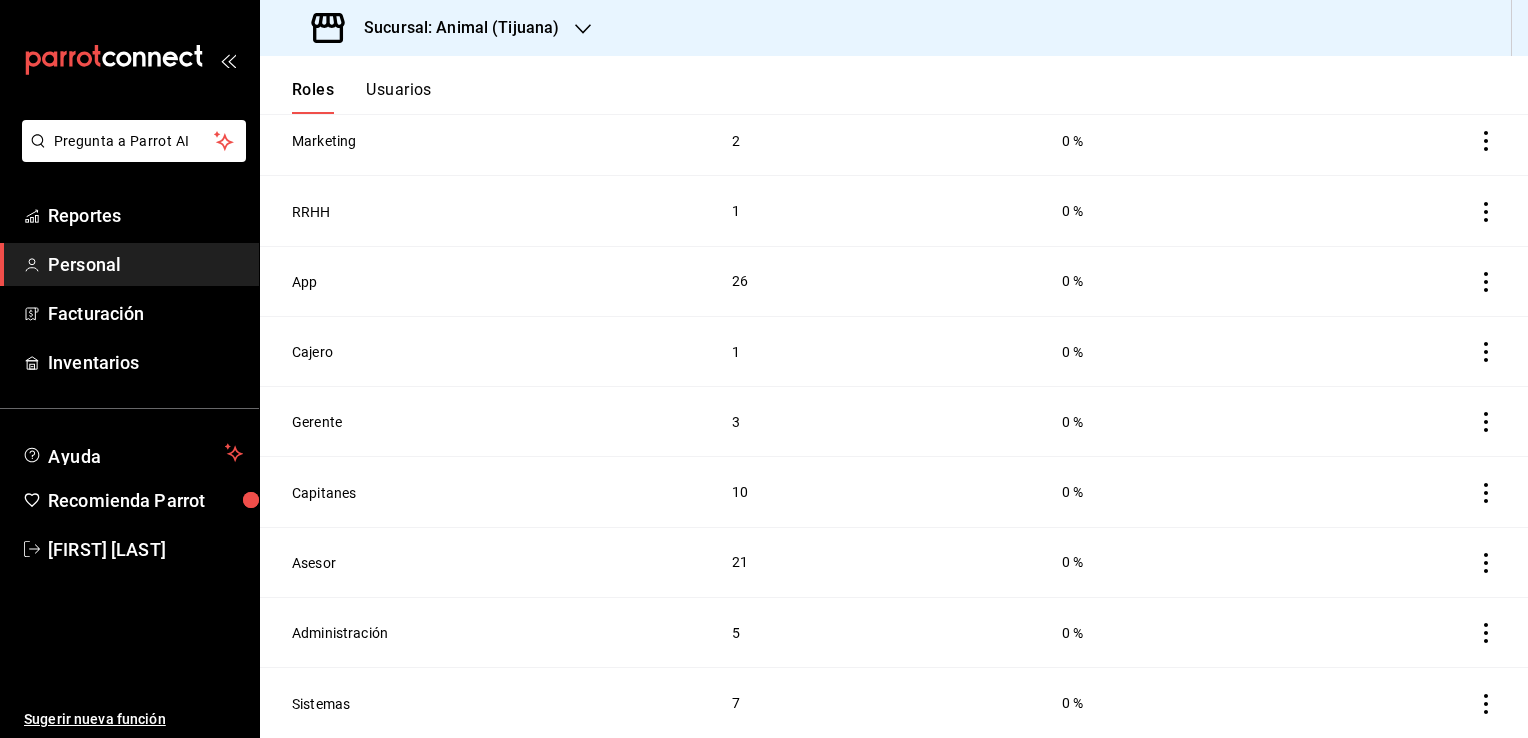 click 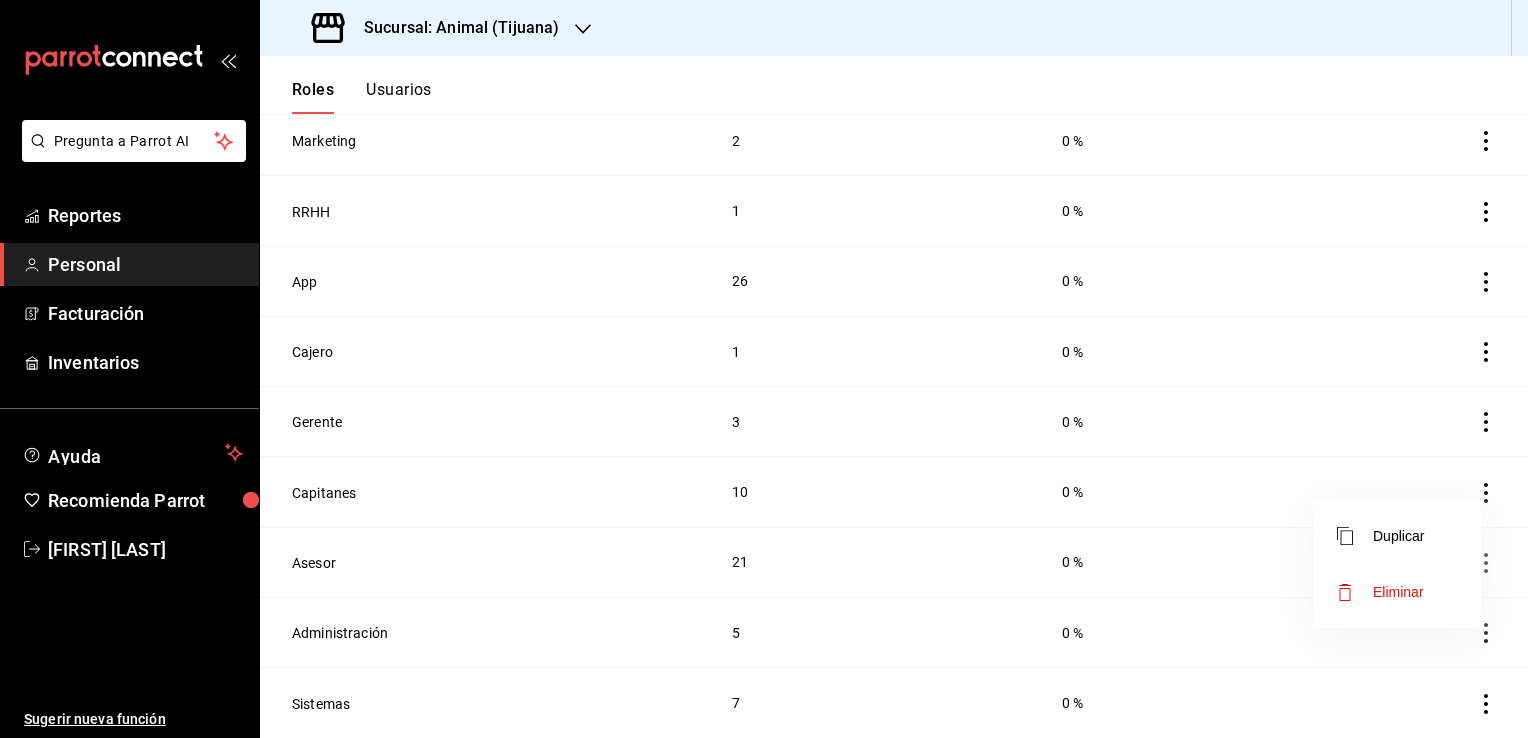 drag, startPoint x: 1519, startPoint y: 462, endPoint x: 1527, endPoint y: 236, distance: 226.14156 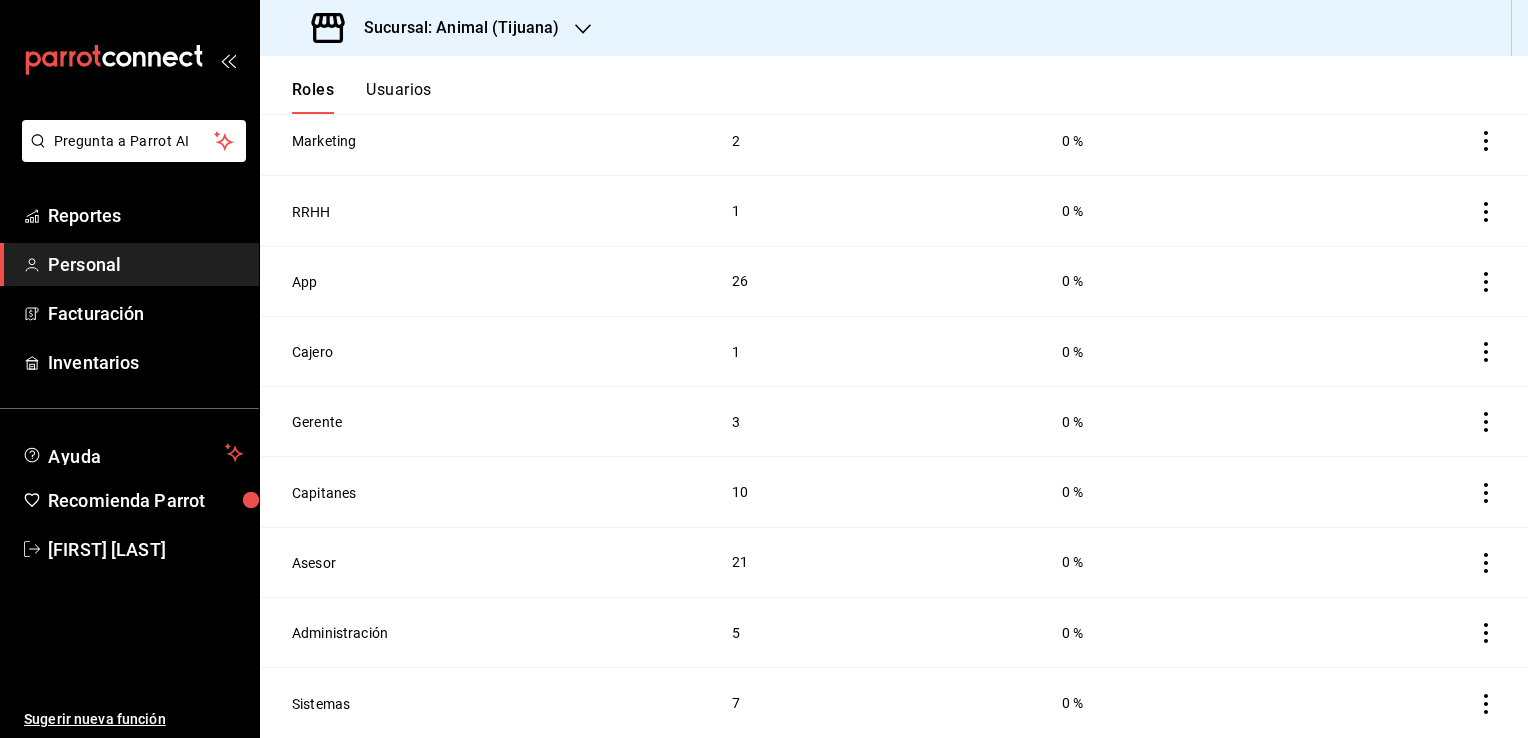 scroll, scrollTop: 0, scrollLeft: 0, axis: both 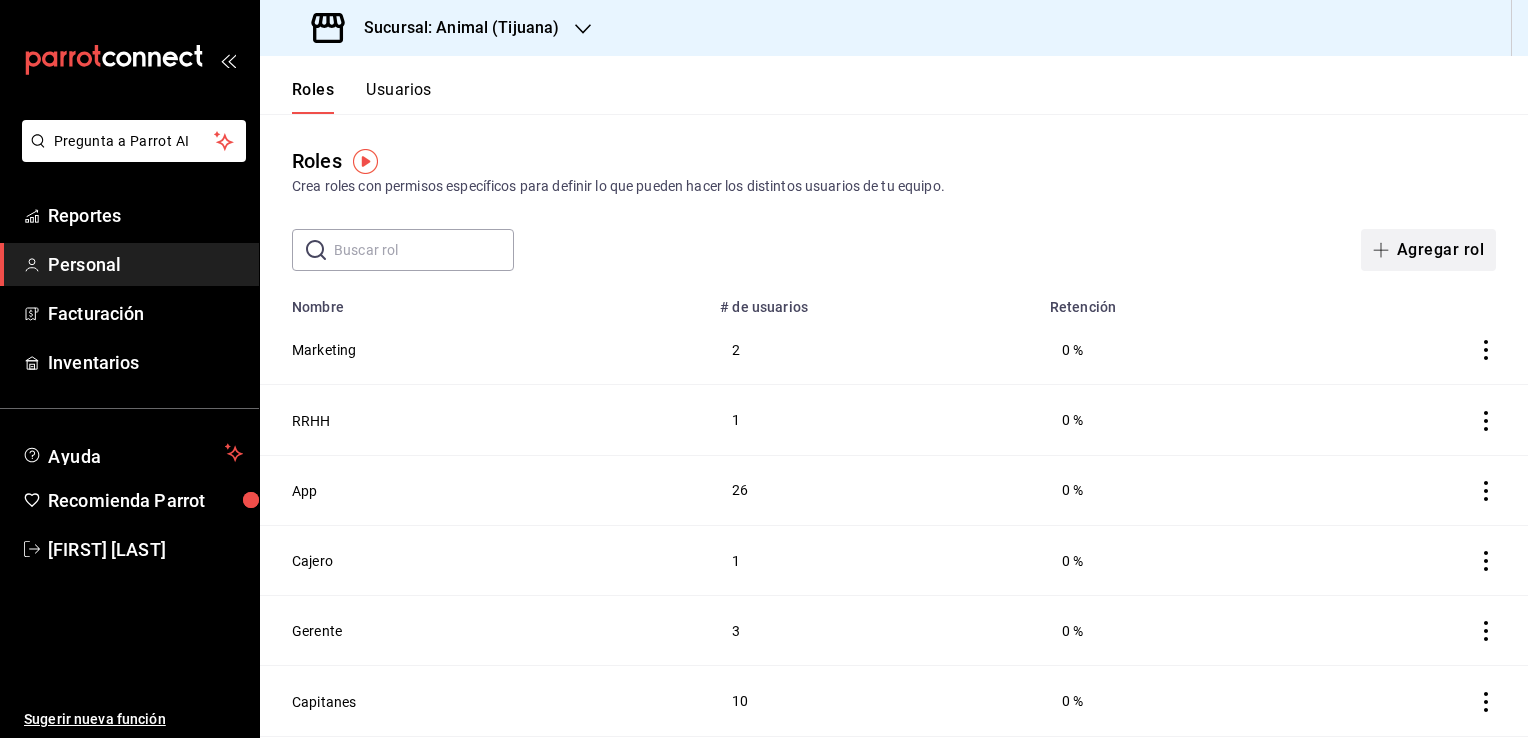 click on "Agregar rol" at bounding box center (1428, 250) 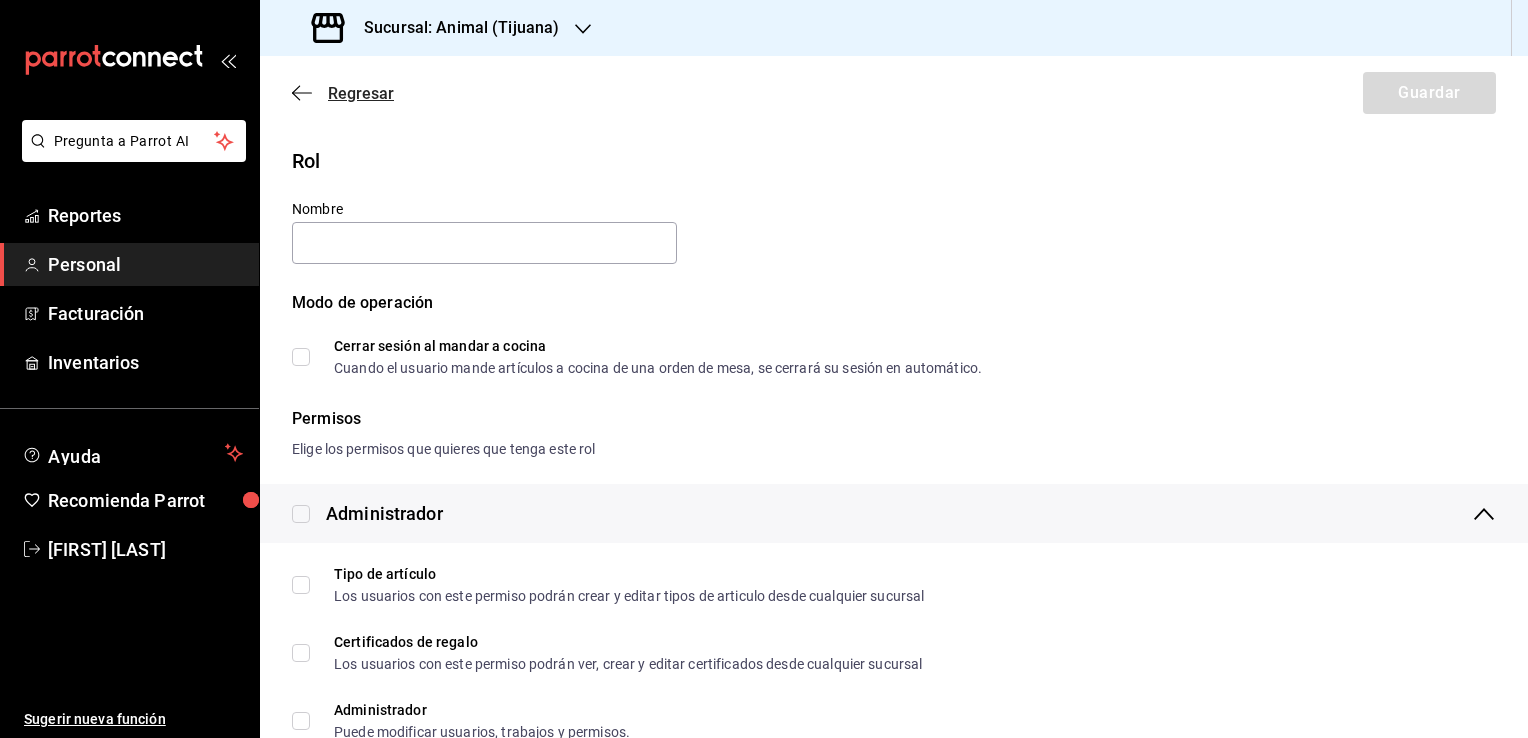 click on "Regresar" at bounding box center (361, 93) 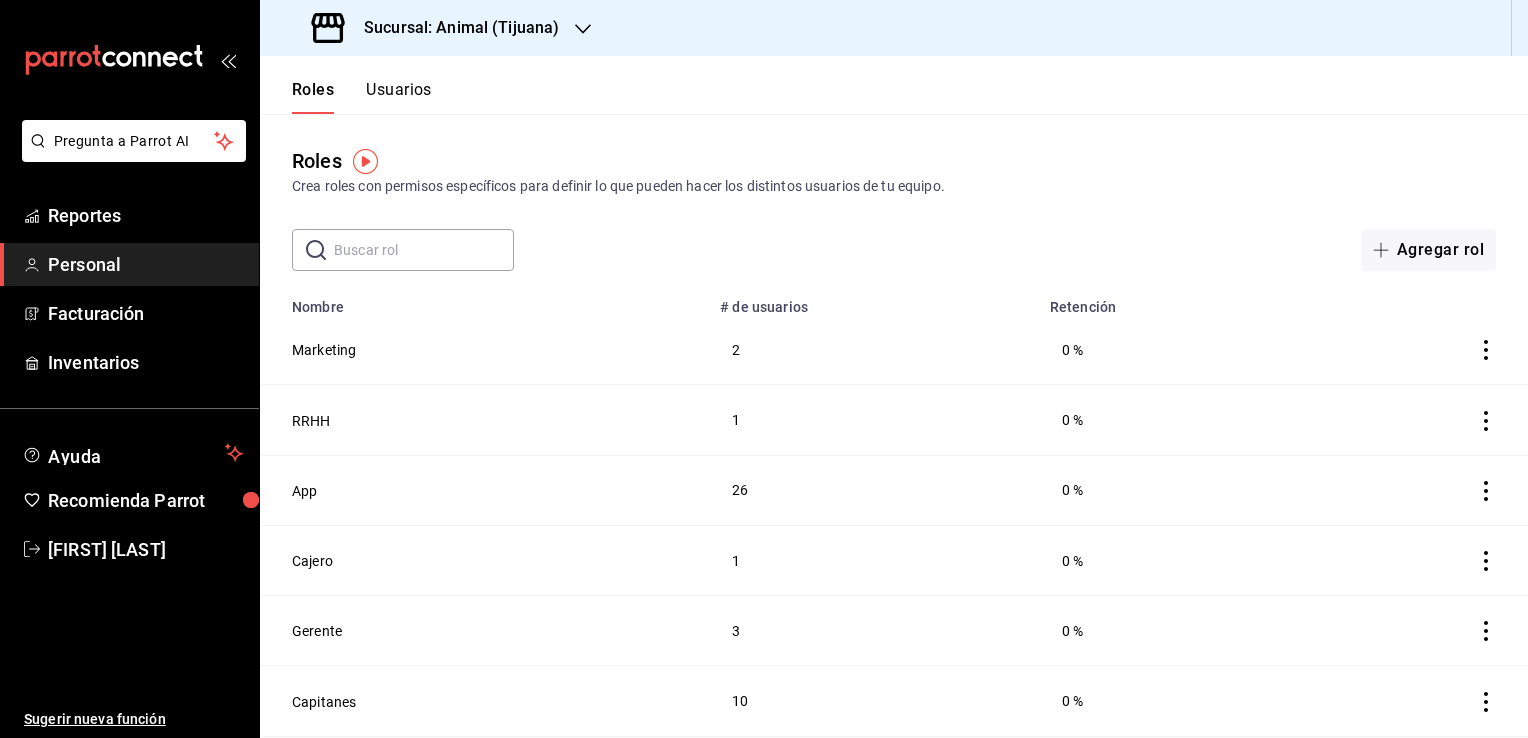 click on "Usuarios" at bounding box center [399, 97] 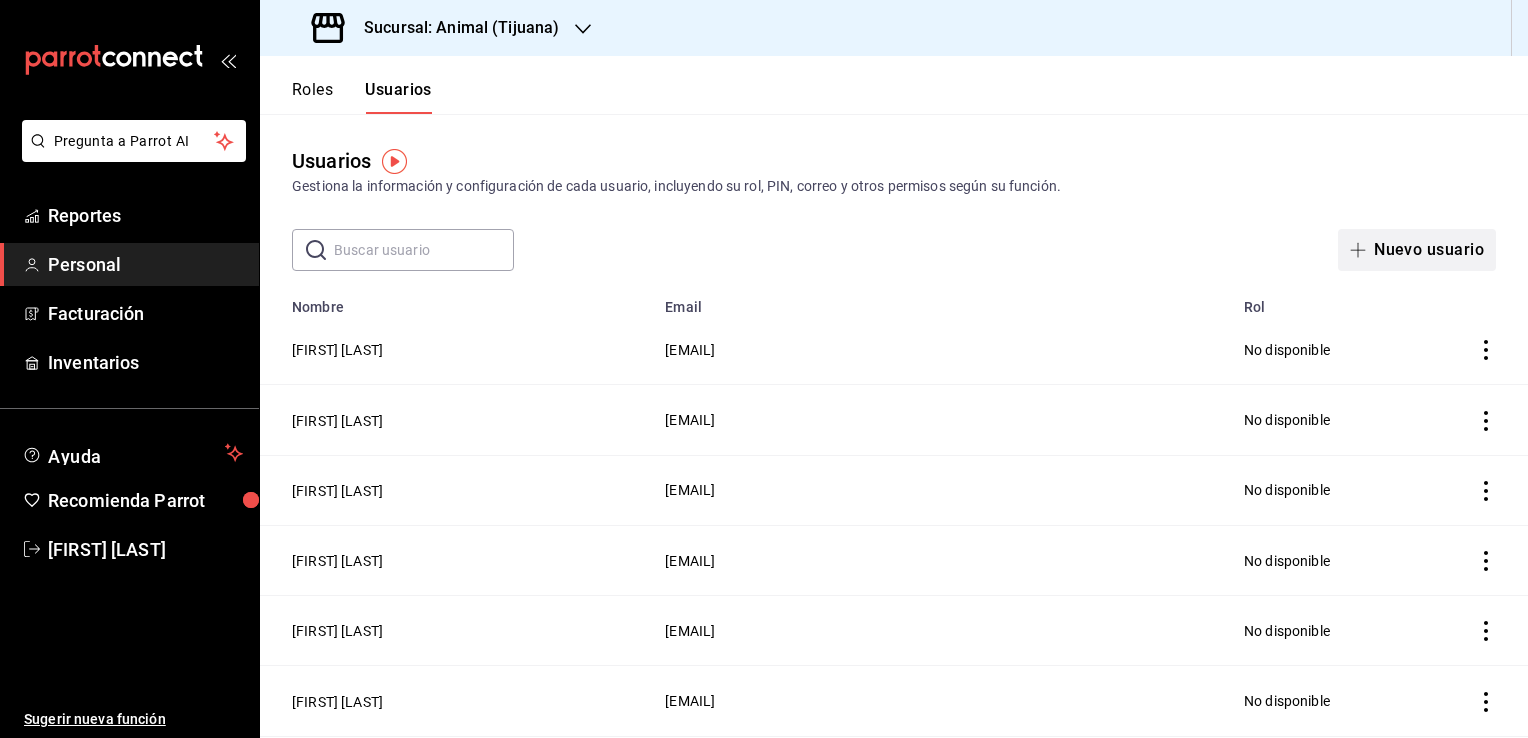 click on "Nuevo usuario" at bounding box center (1417, 250) 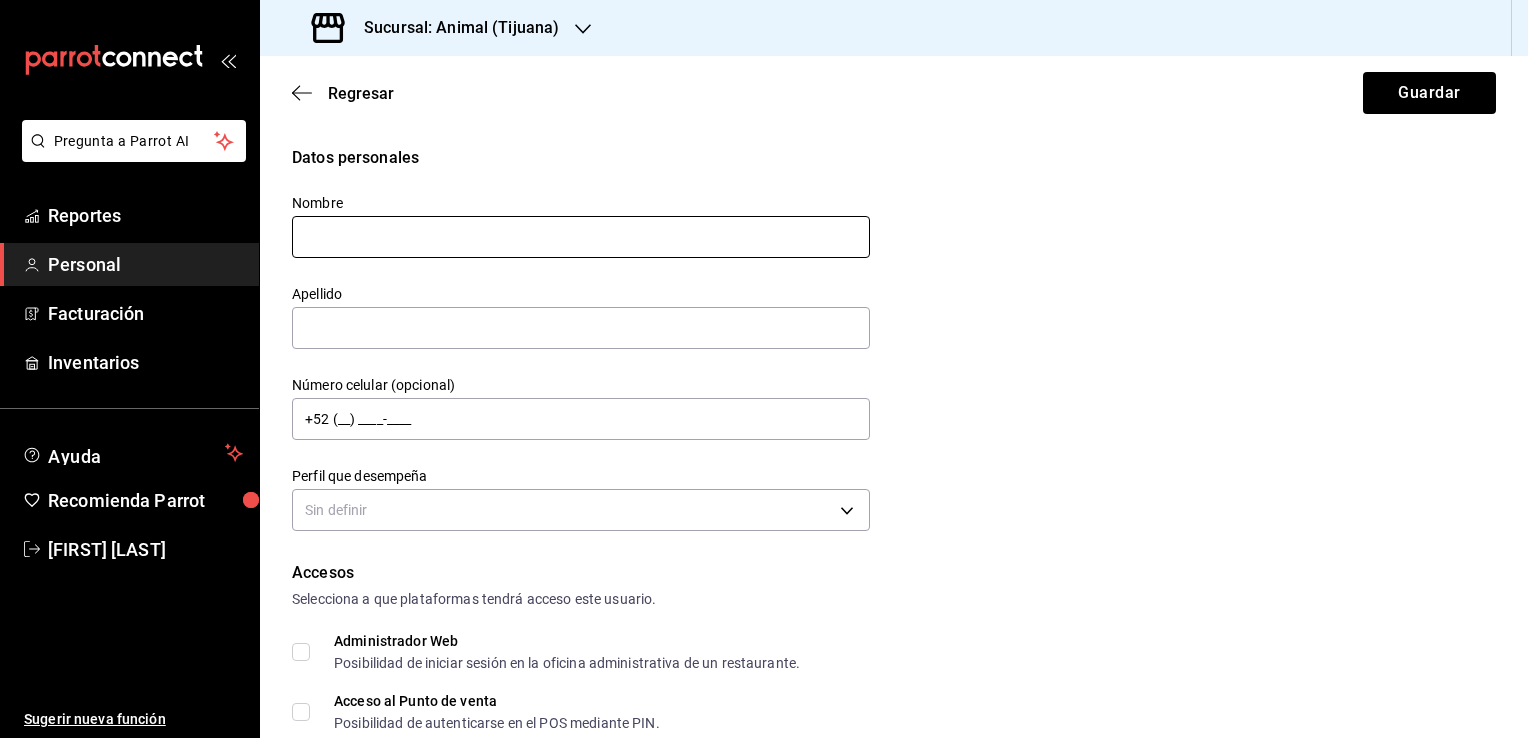 click at bounding box center [581, 237] 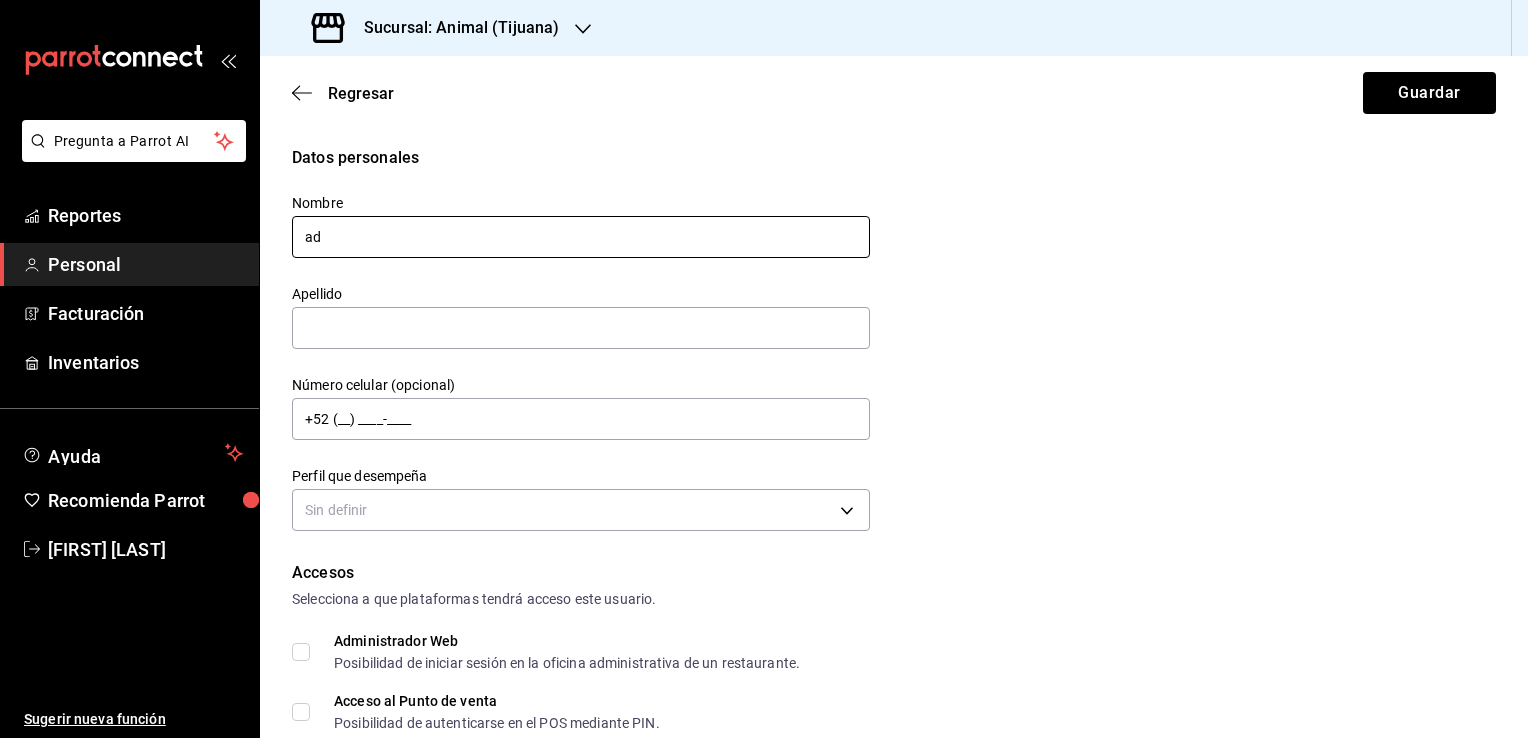 type on "a" 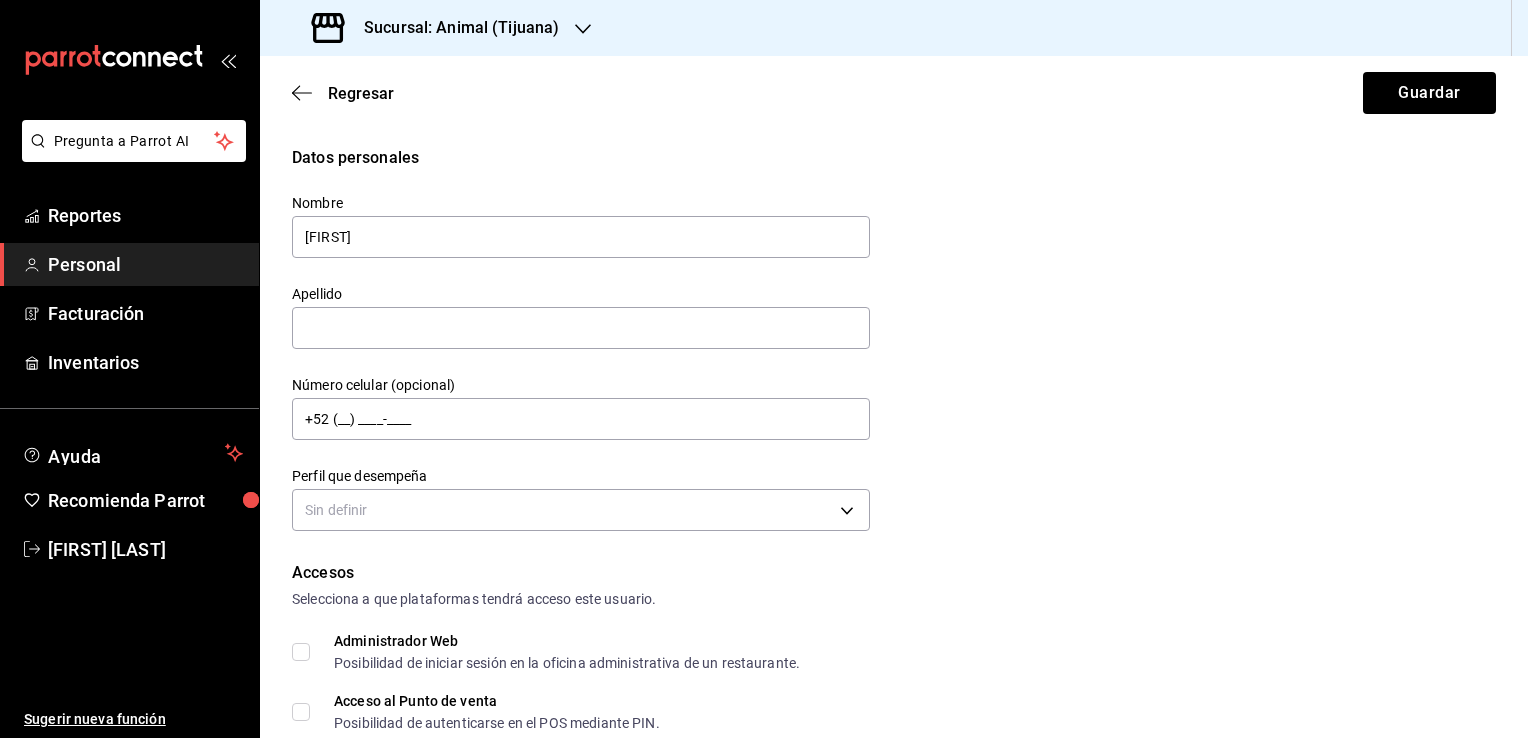 type on "[FIRST]" 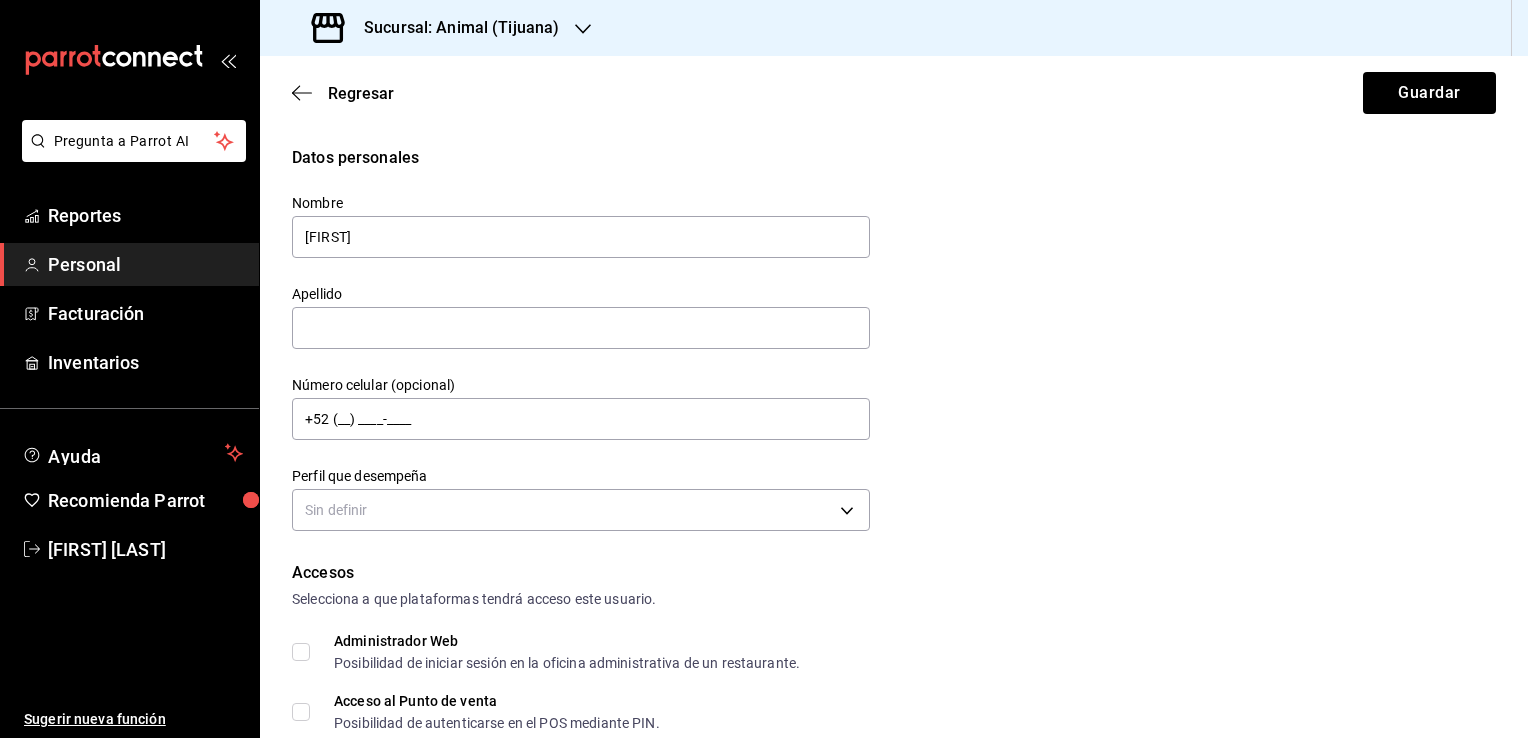 click on "Guardar" at bounding box center (1429, 93) 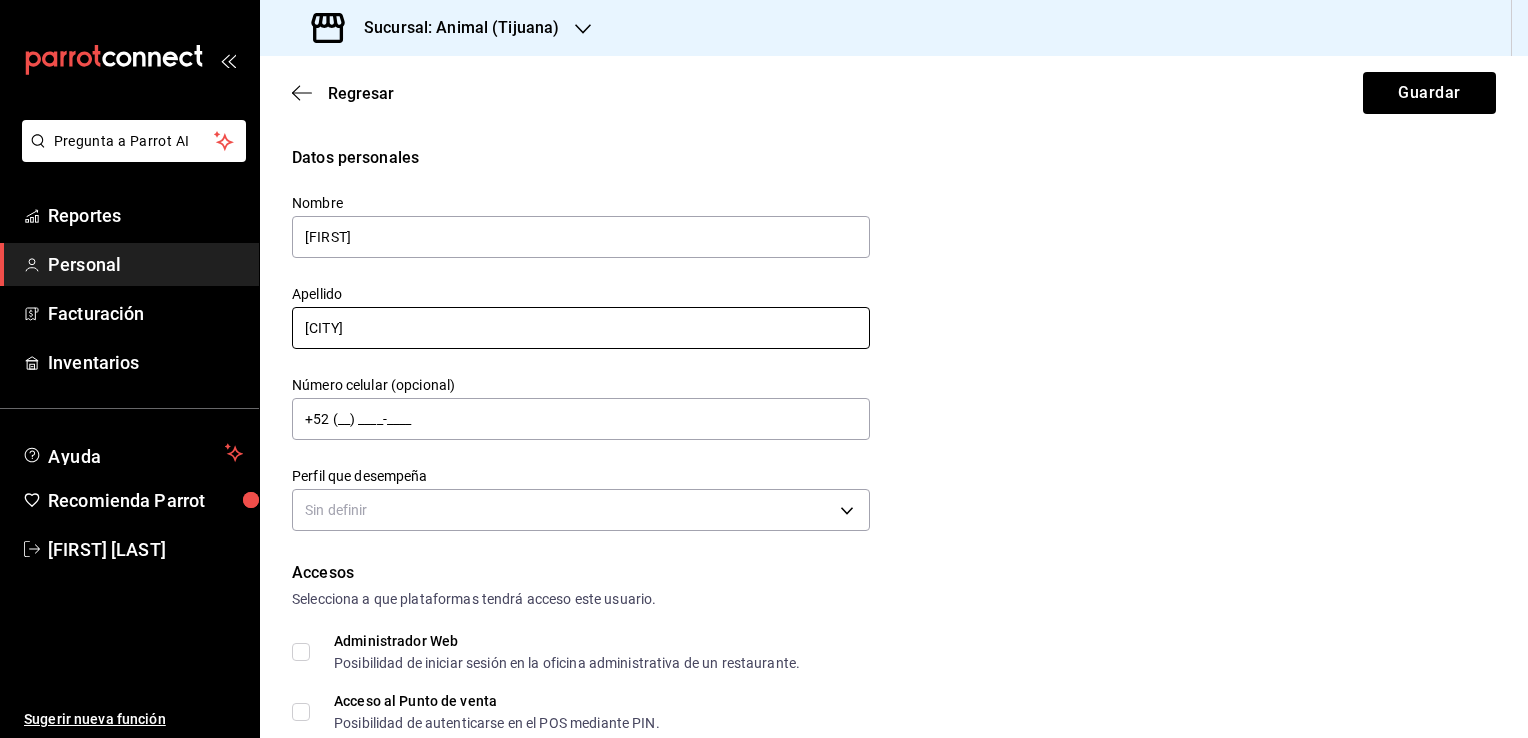 type on "[CITY]" 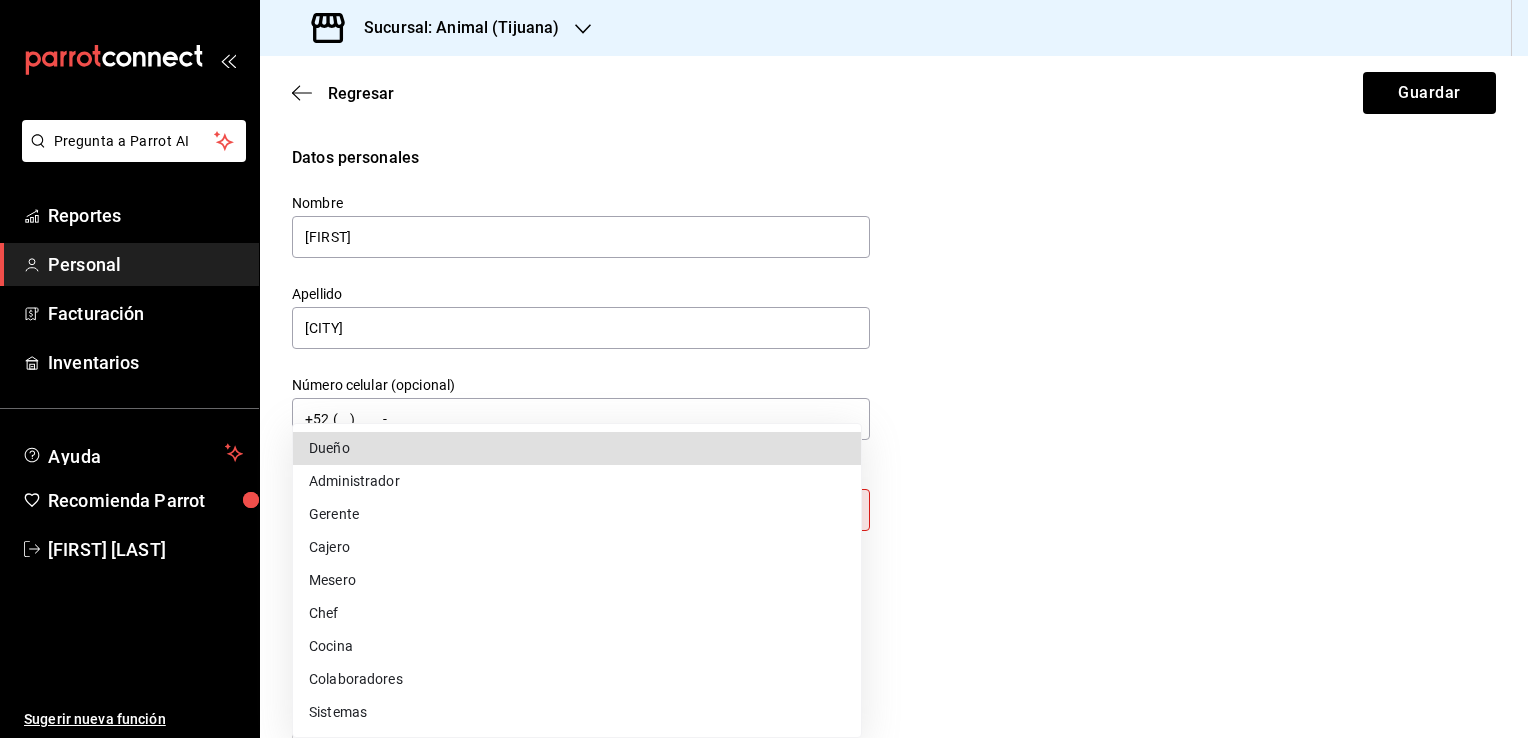 click on "Pregunta a Parrot AI Reportes   Personal   Facturación   Inventarios   Ayuda Recomienda Parrot   [FIRST] [LAST]   Sugerir nueva función   Sucursal: Animal (Tijuana) Regresar Guardar Datos personales Nombre [FIRST] Apellido [LAST] Número celular (opcional) +52 ([AREA_CODE]) [PHONE_PART1]-[PHONE_PART2] Perfil que desempeña Sin definir Este campo es requerido. Elige una opción. Accesos Selecciona a que plataformas tendrá acceso este usuario. Administrador Web Posibilidad de iniciar sesión en la oficina administrativa de un restaurante.  Acceso al Punto de venta Posibilidad de autenticarse en el POS mediante PIN.  Iniciar sesión en terminal (correo electrónico o QR) Los usuarios podrán iniciar sesión y aceptar términos y condiciones en la terminal. Acceso uso de terminal Los usuarios podrán acceder y utilizar la terminal para visualizar y procesar pagos de sus órdenes. Correo electrónico Se volverá obligatorio al tener ciertos accesos activados. Contraseña Contraseña Repetir contraseña Repetir contraseña PIN ​ Roles" at bounding box center [764, 369] 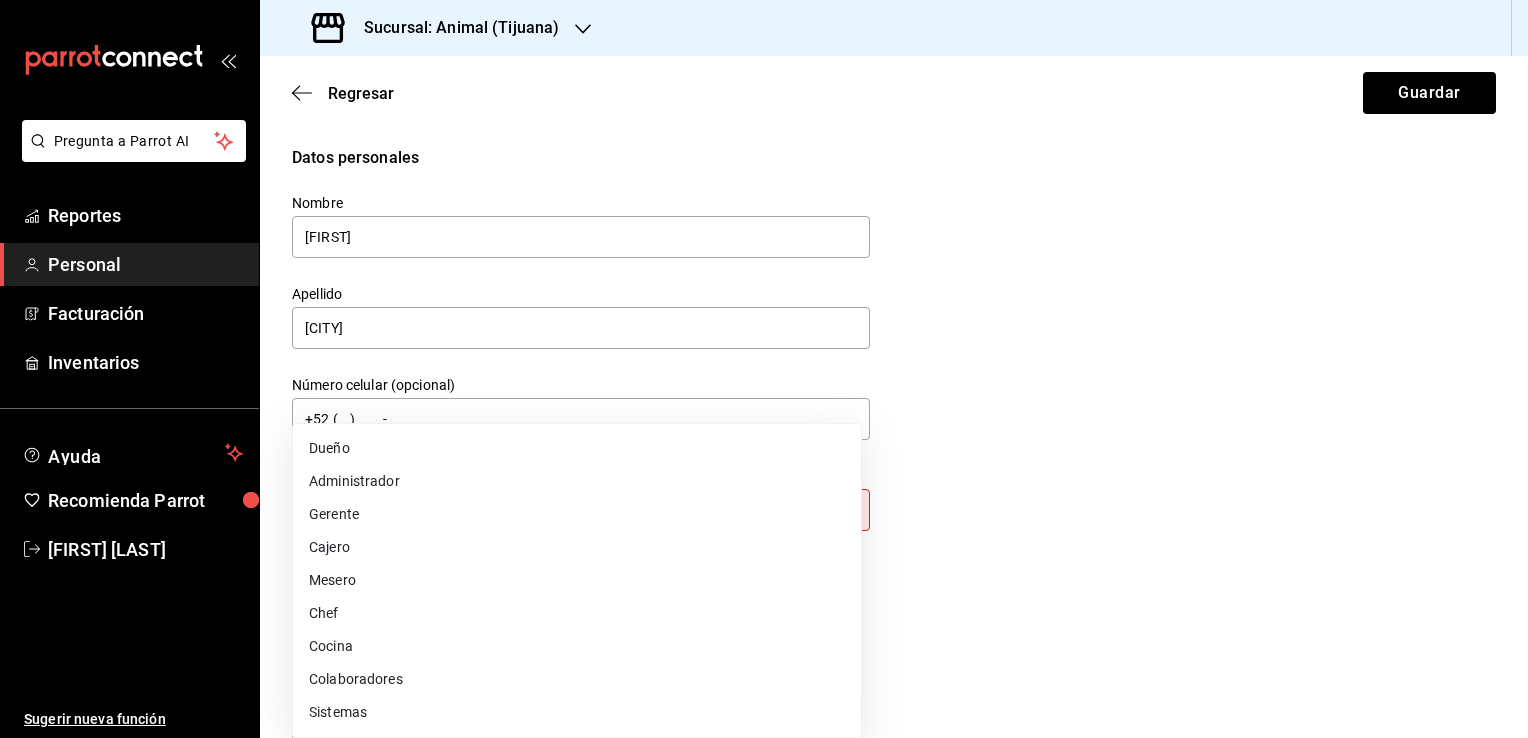 click on "Mesero" at bounding box center [577, 580] 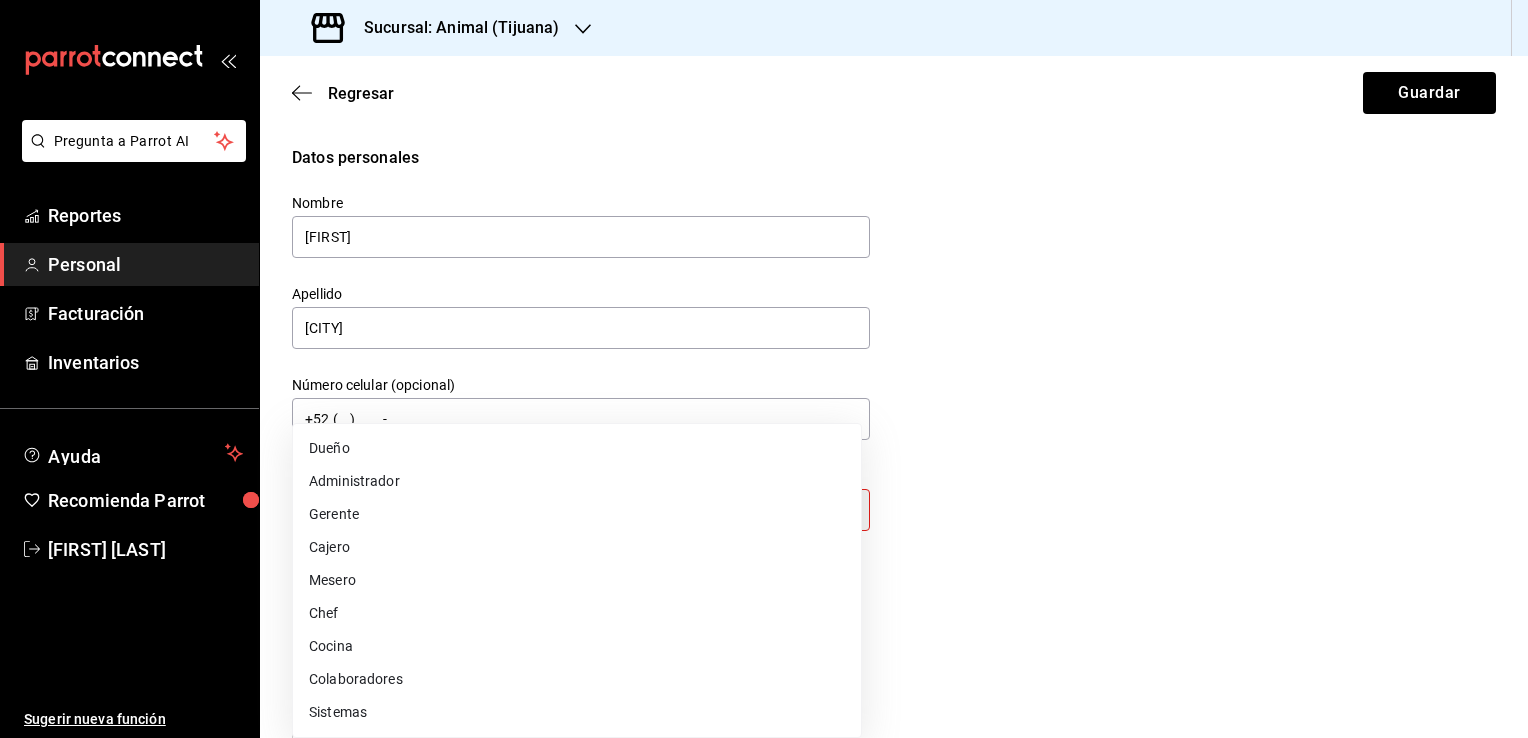 type on "WAITER" 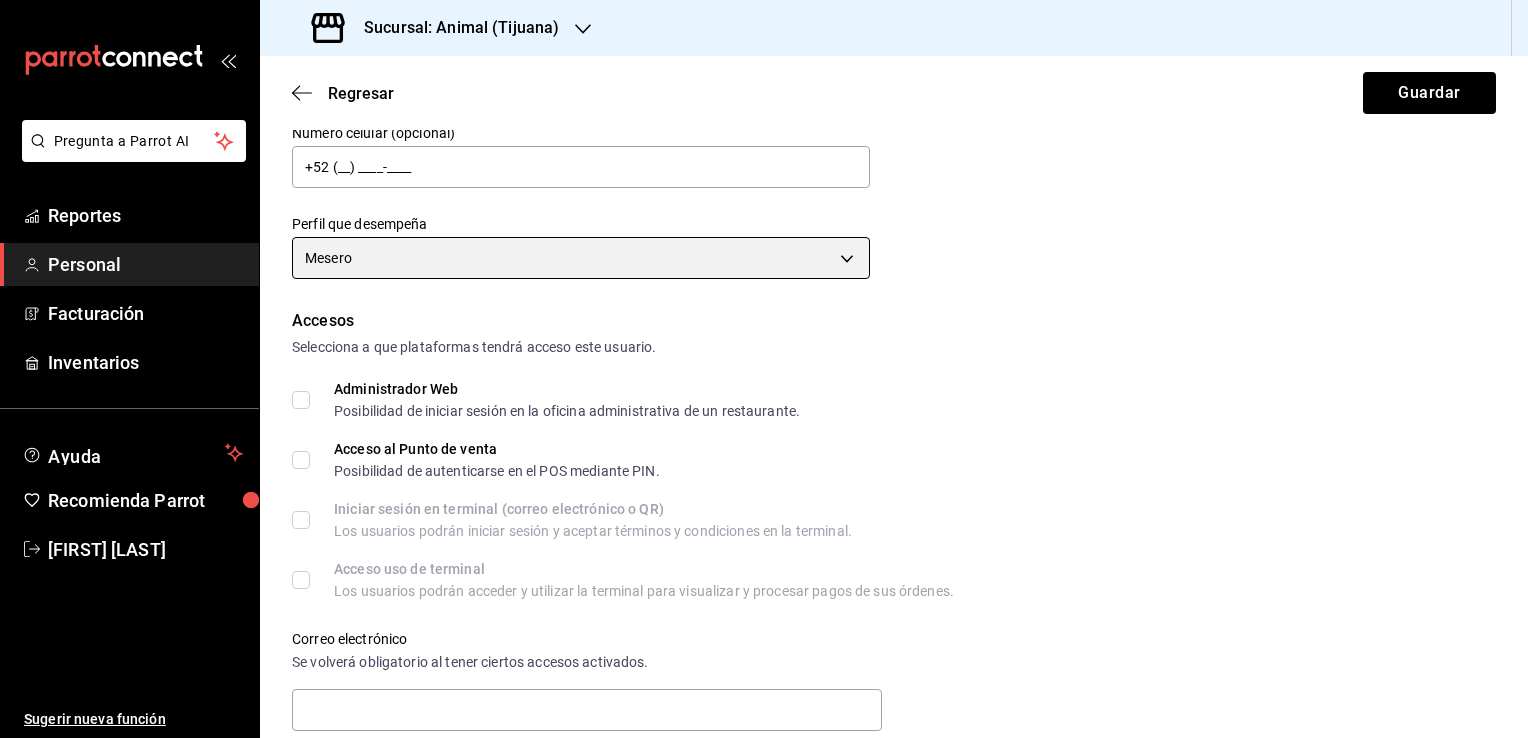 scroll, scrollTop: 256, scrollLeft: 0, axis: vertical 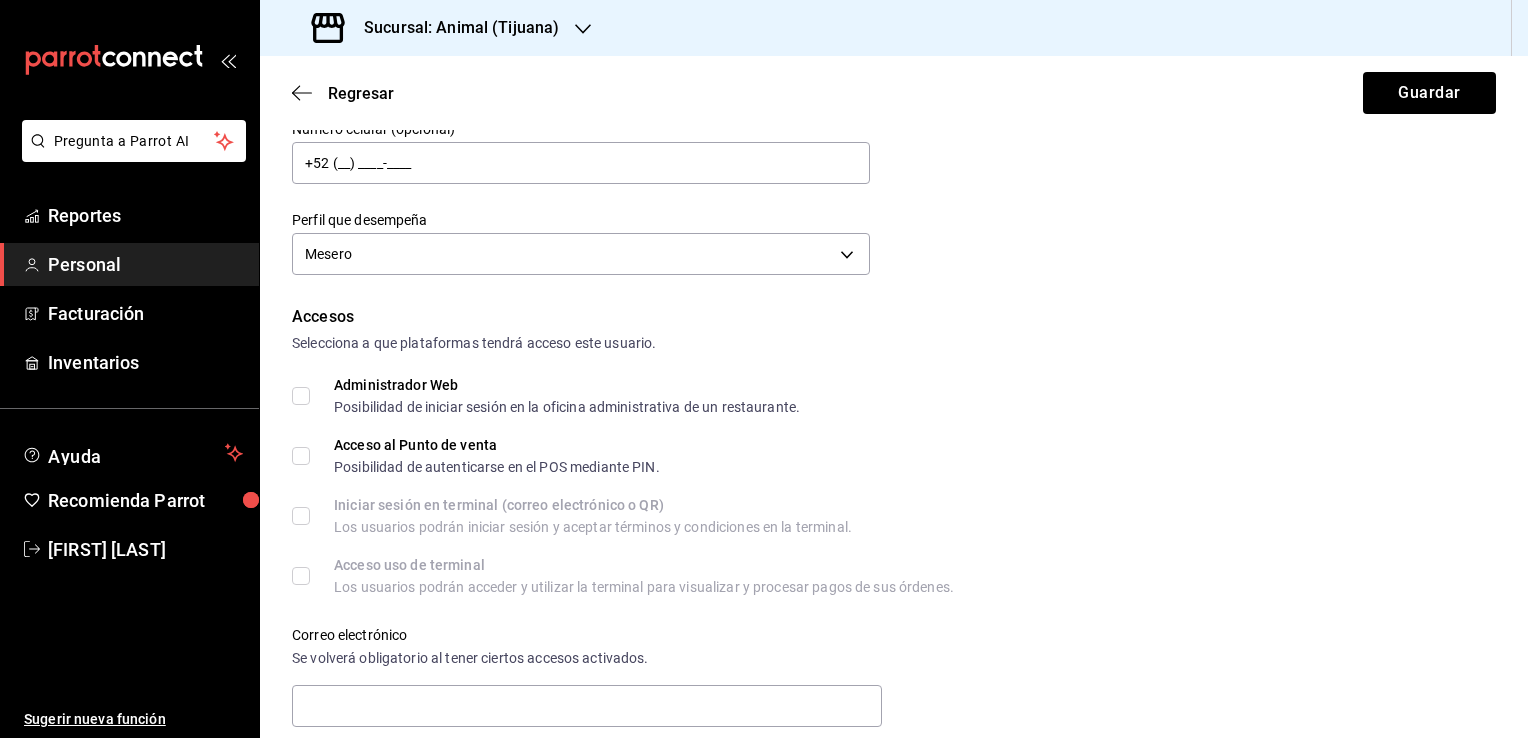 click on "Acceso al Punto de venta Posibilidad de autenticarse en el POS mediante PIN." at bounding box center (301, 456) 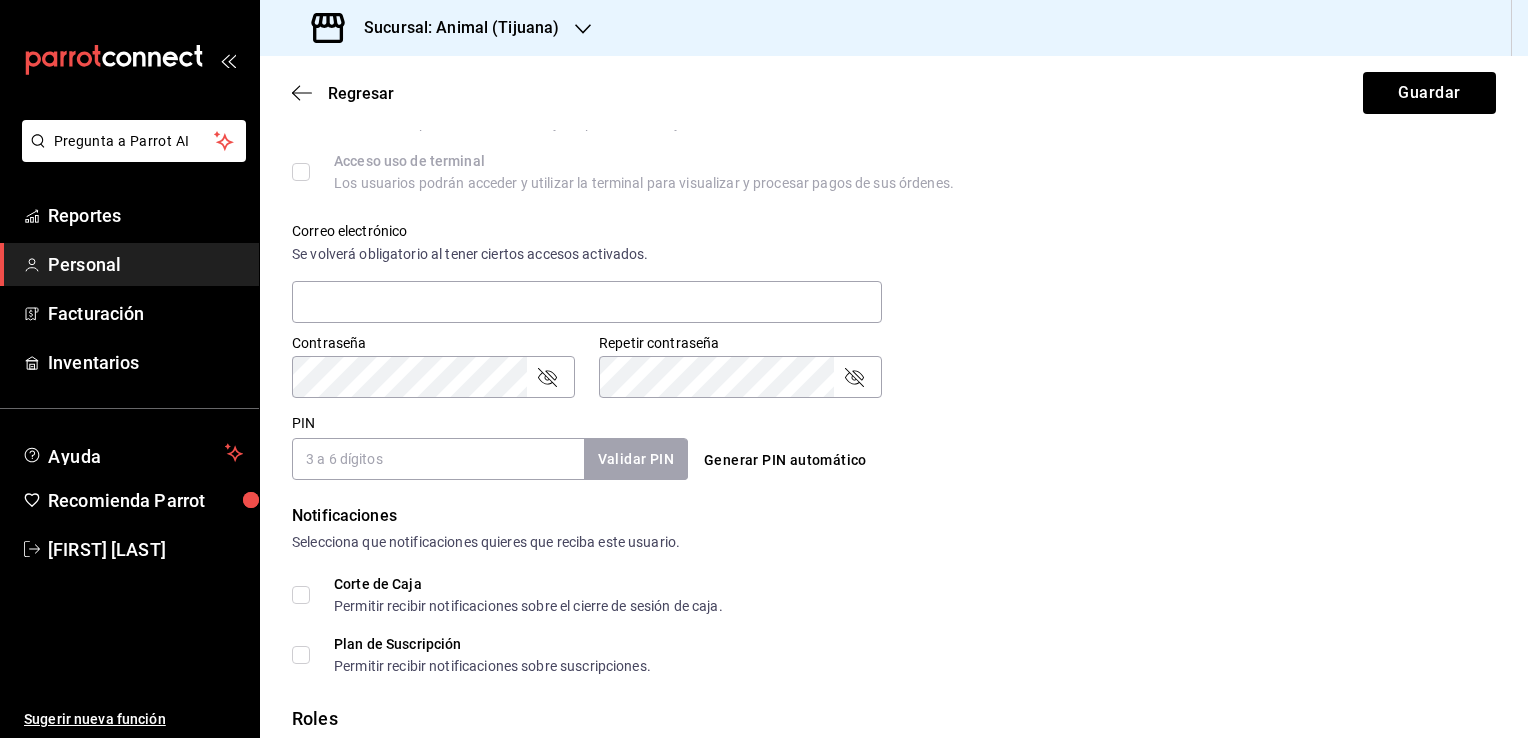 scroll, scrollTop: 662, scrollLeft: 0, axis: vertical 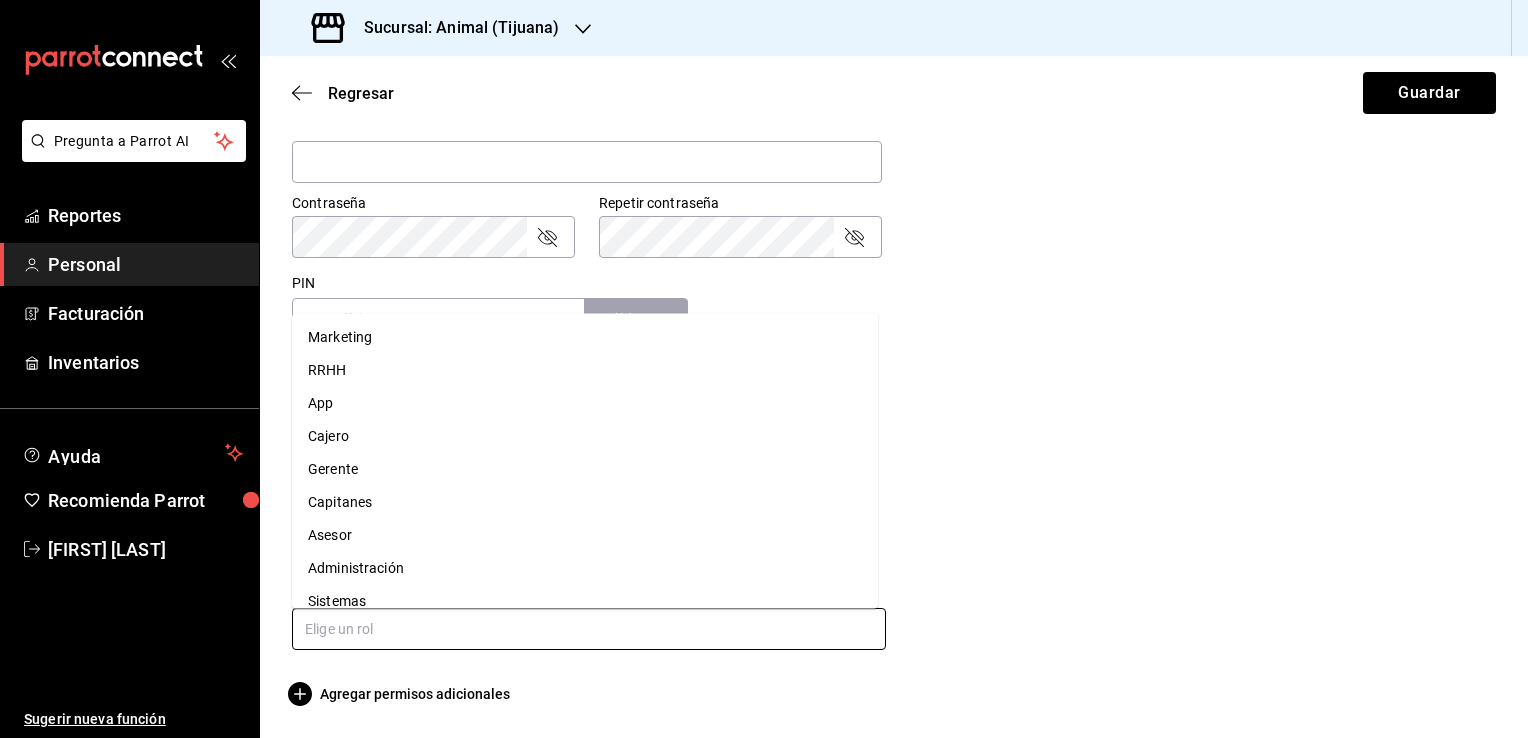 click at bounding box center [589, 629] 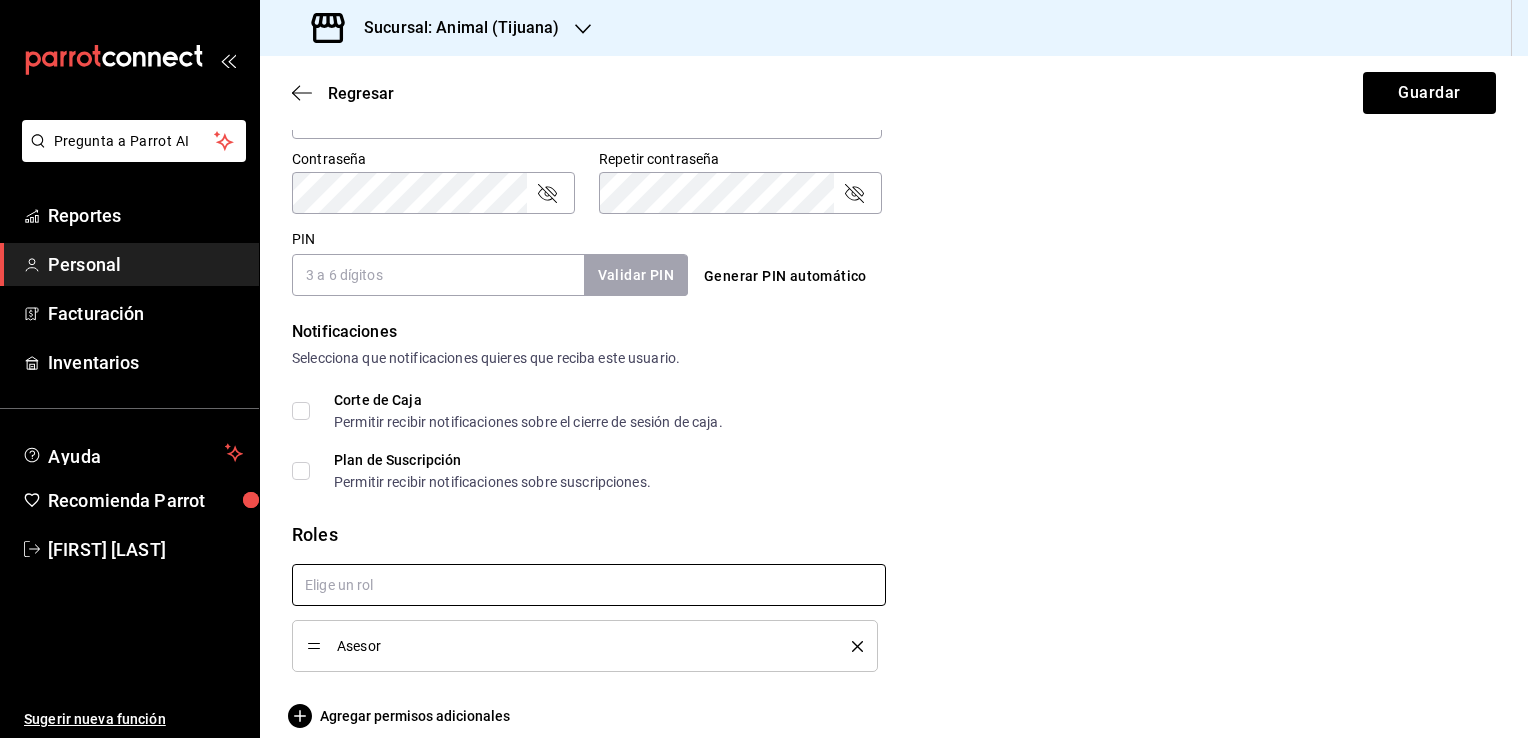 scroll, scrollTop: 865, scrollLeft: 0, axis: vertical 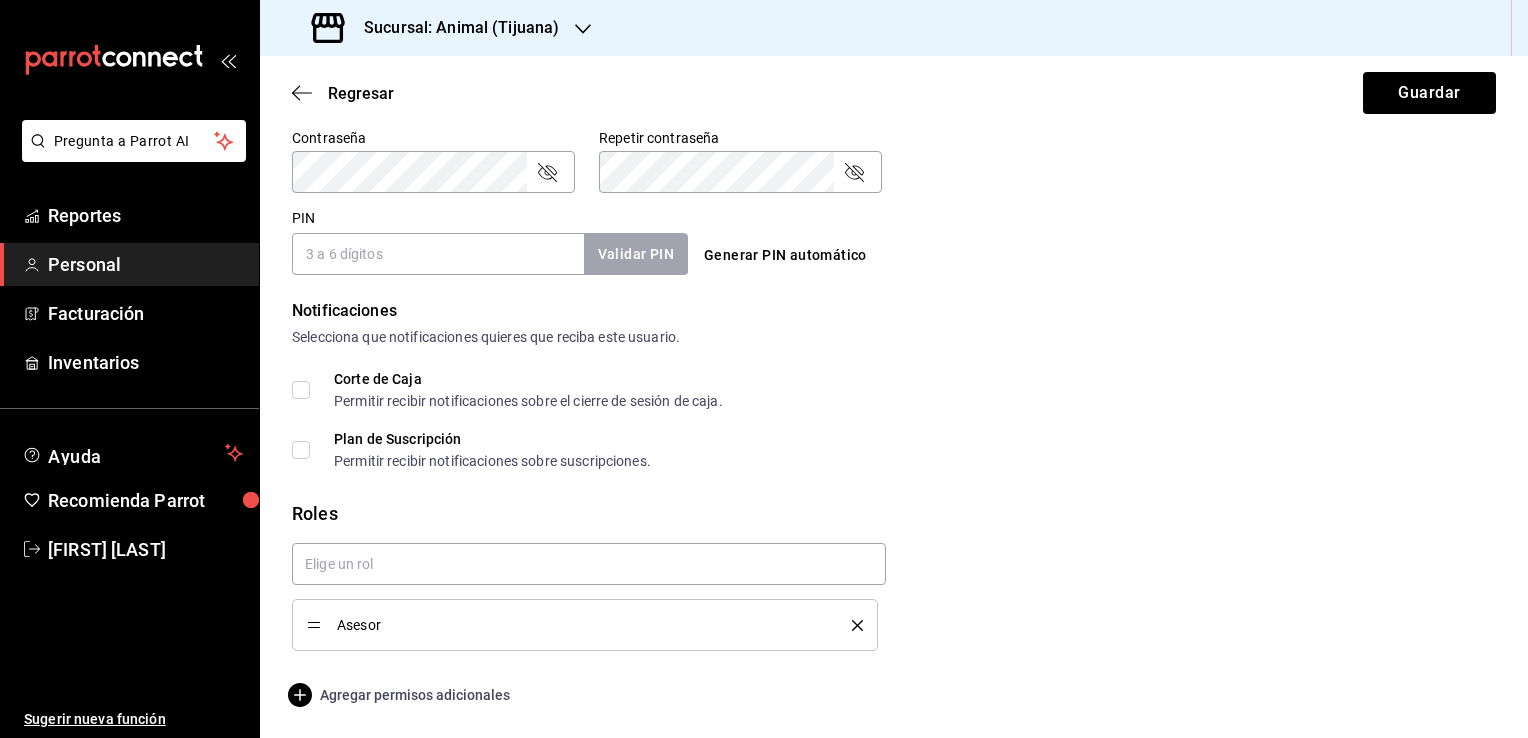 click on "Agregar permisos adicionales" at bounding box center (401, 695) 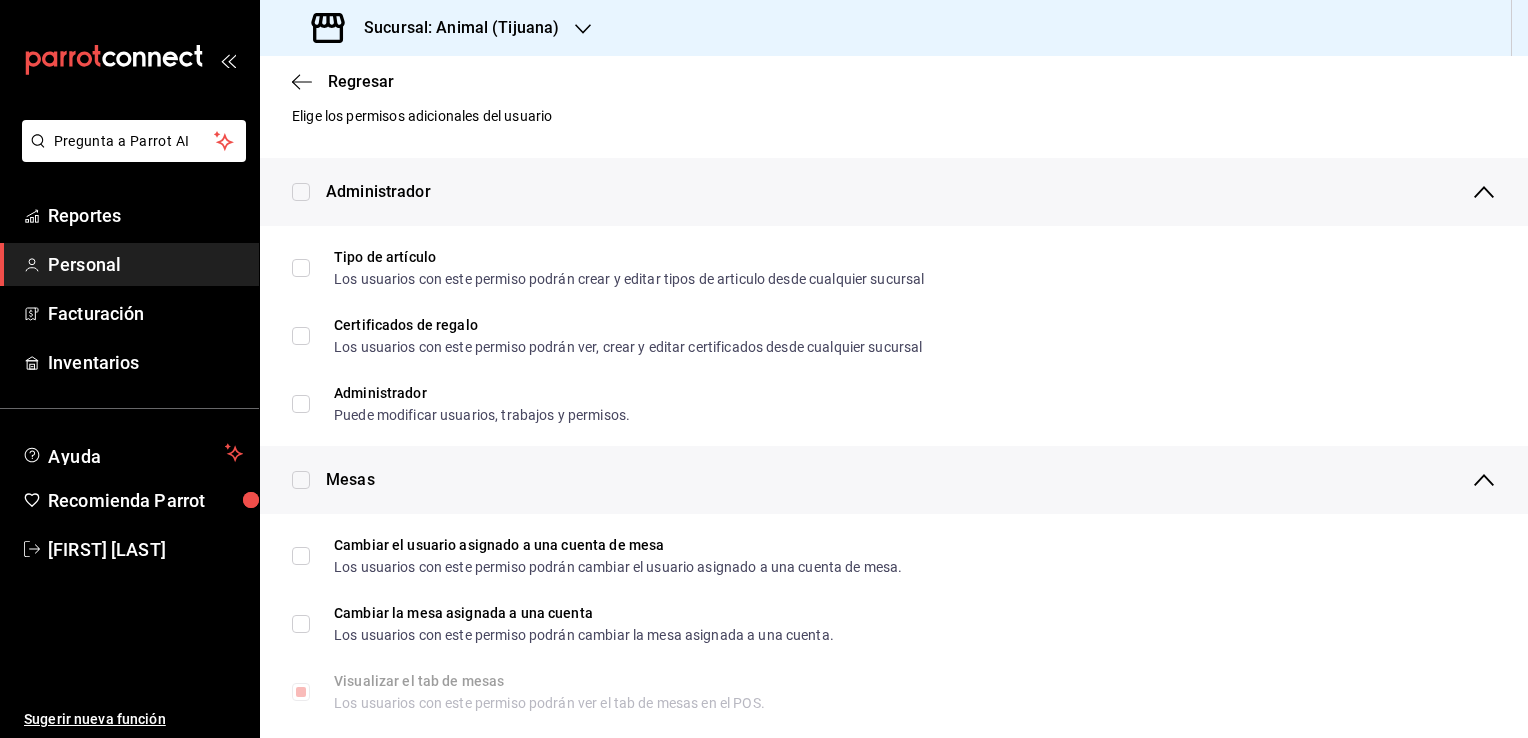 scroll, scrollTop: 0, scrollLeft: 0, axis: both 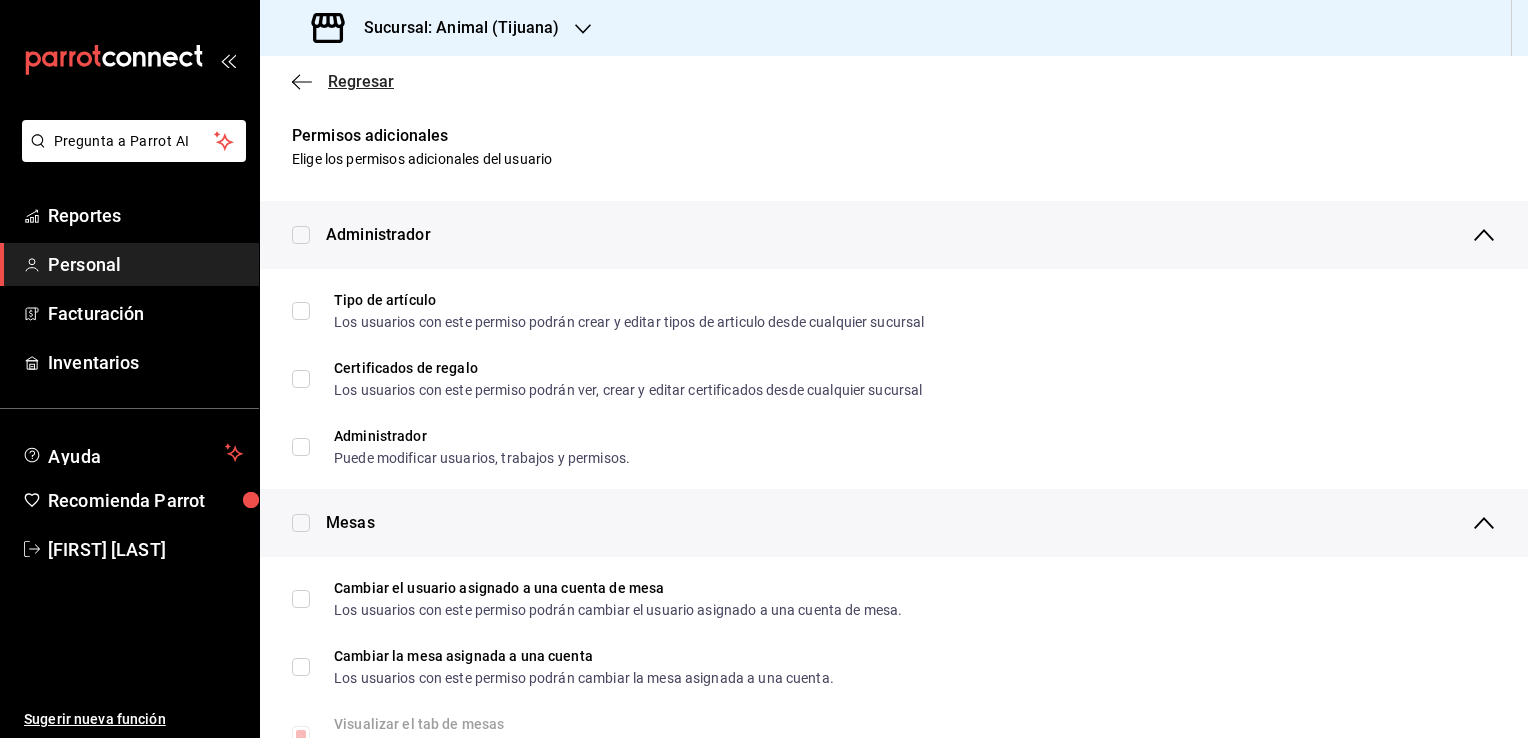 click on "Regresar" at bounding box center [361, 81] 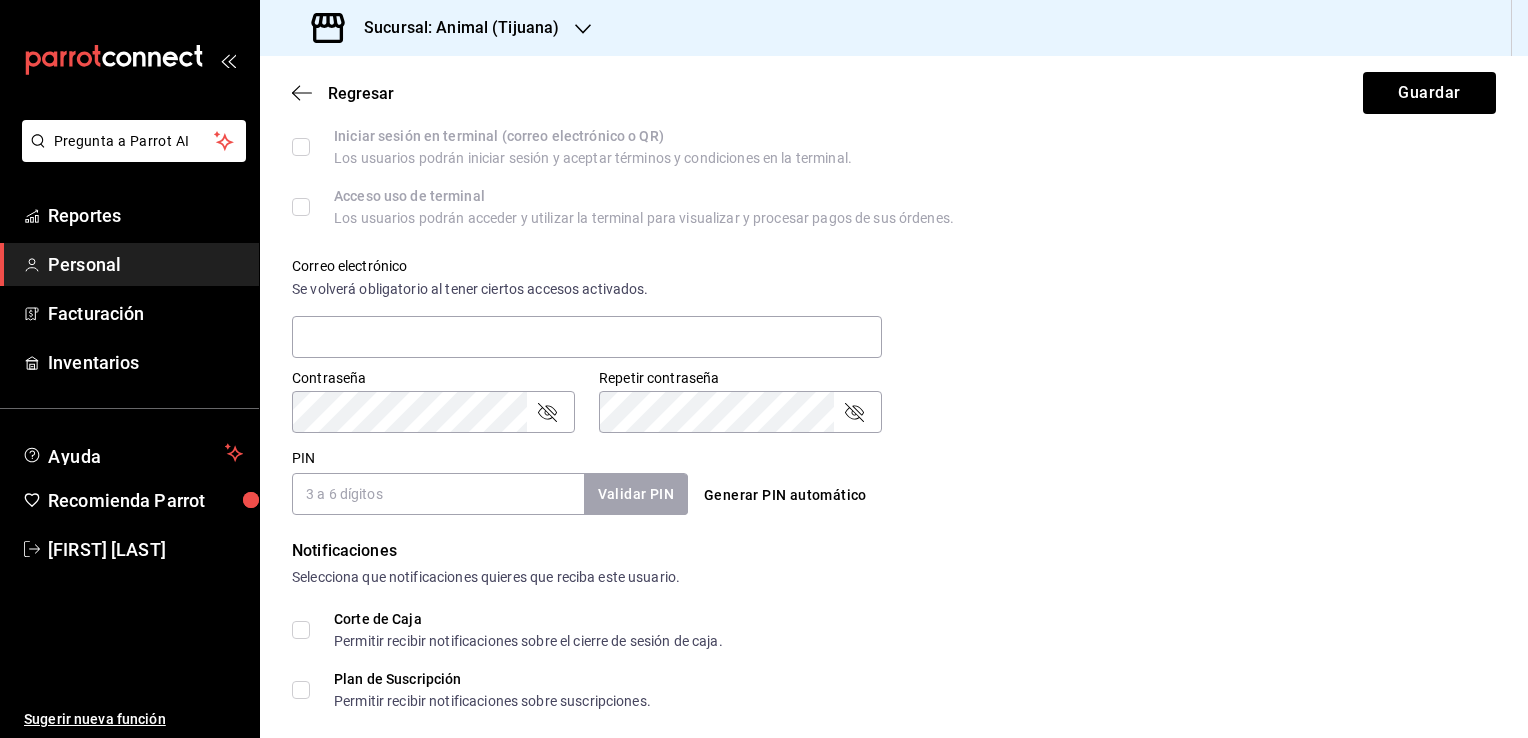 scroll, scrollTop: 650, scrollLeft: 0, axis: vertical 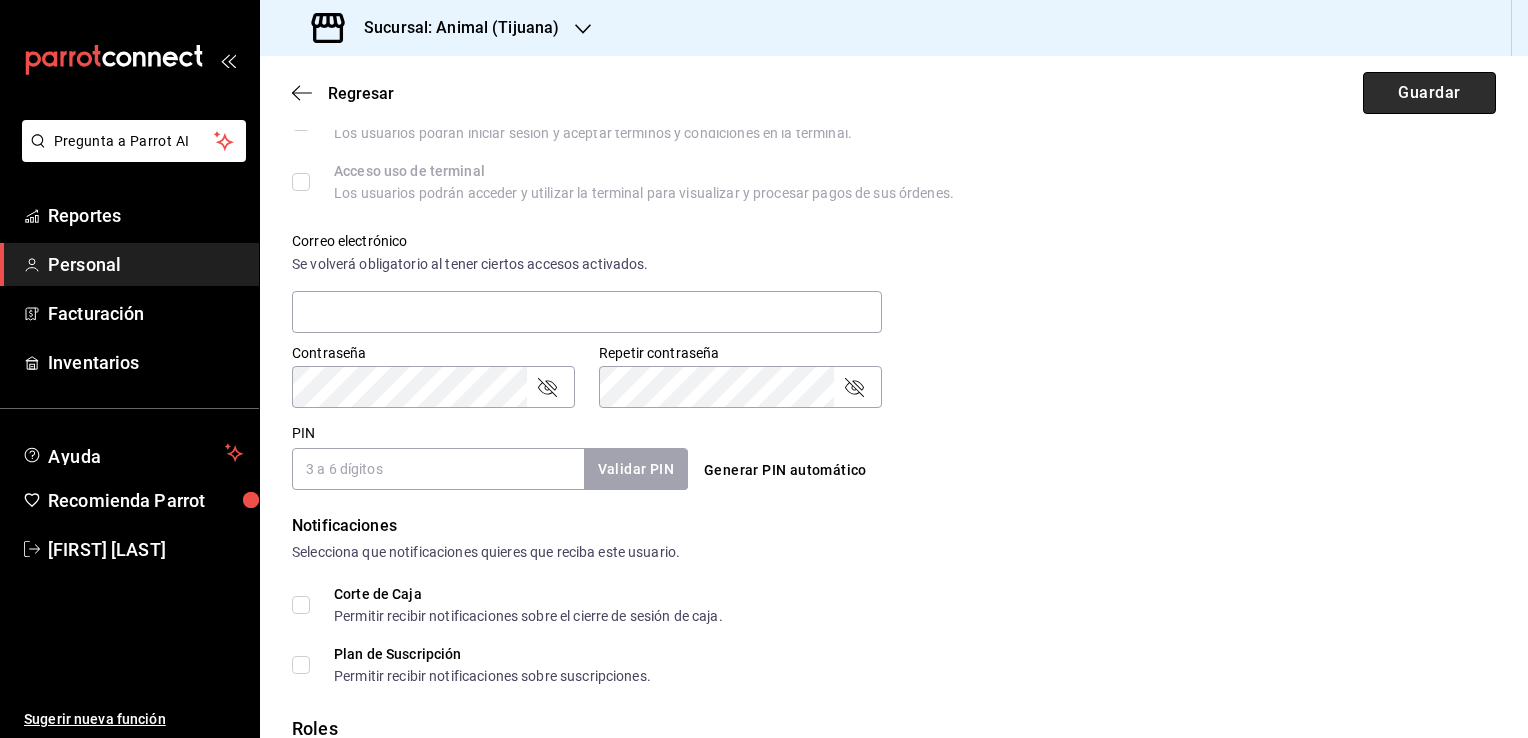 click on "Guardar" at bounding box center [1429, 93] 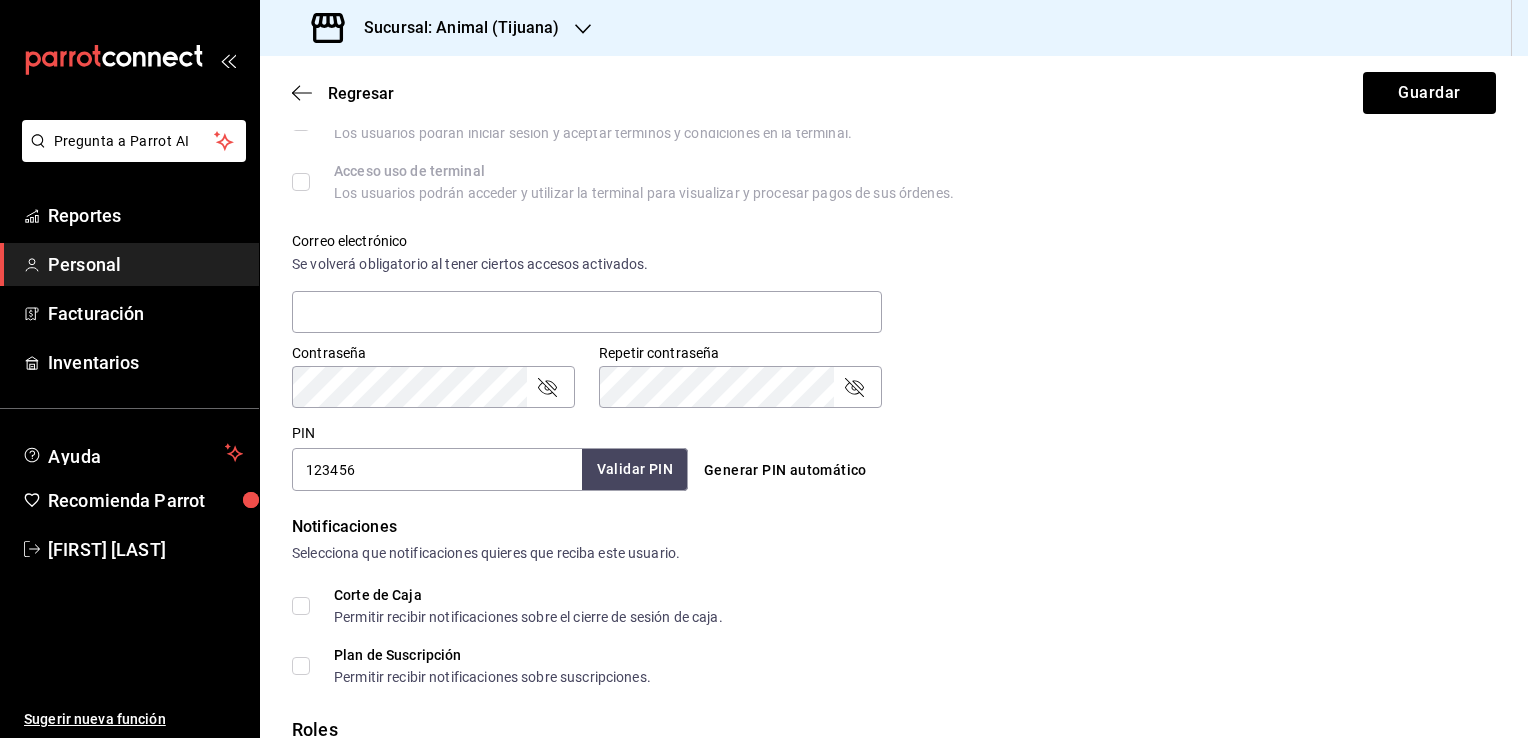 click on "Validar PIN" at bounding box center (635, 469) 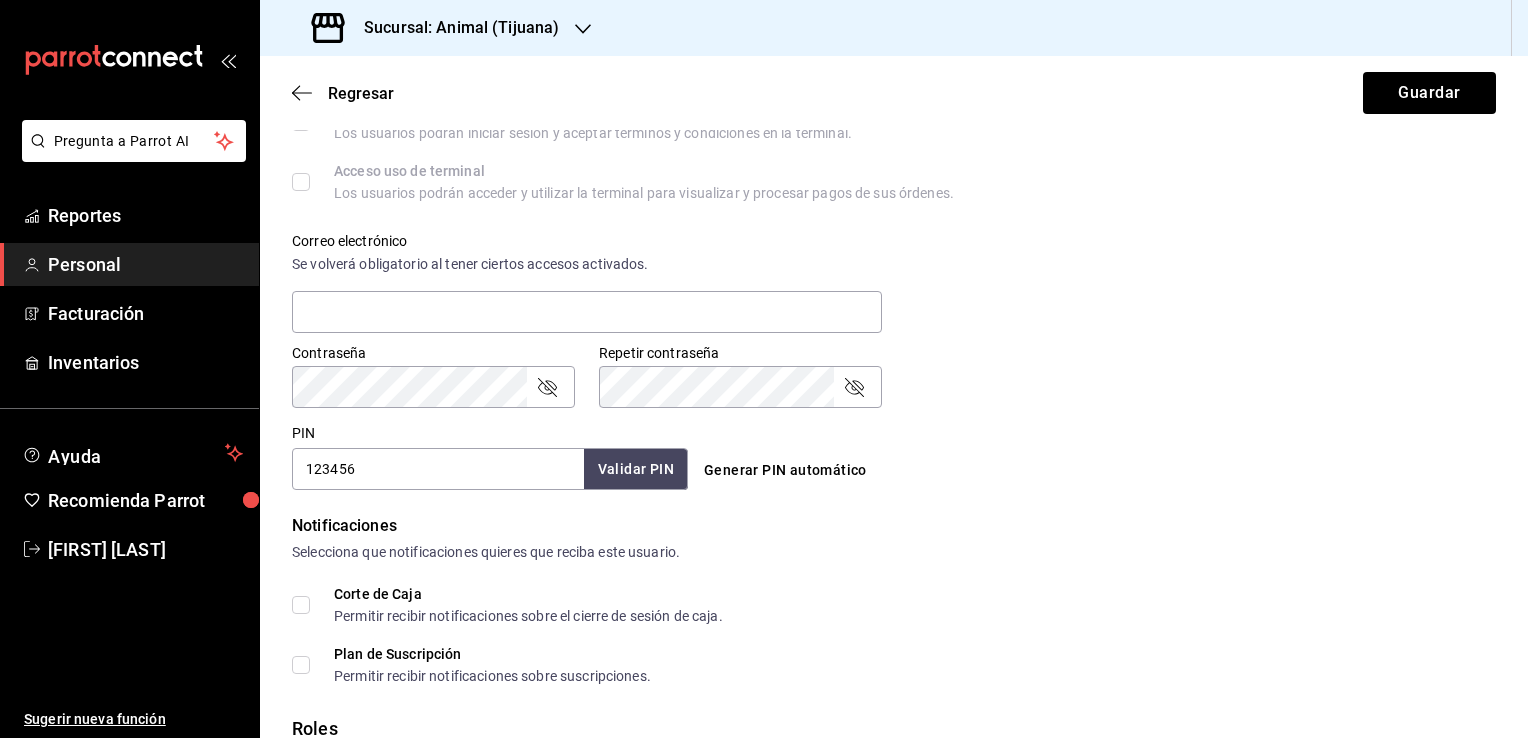 click on "Generar PIN automático" at bounding box center [785, 470] 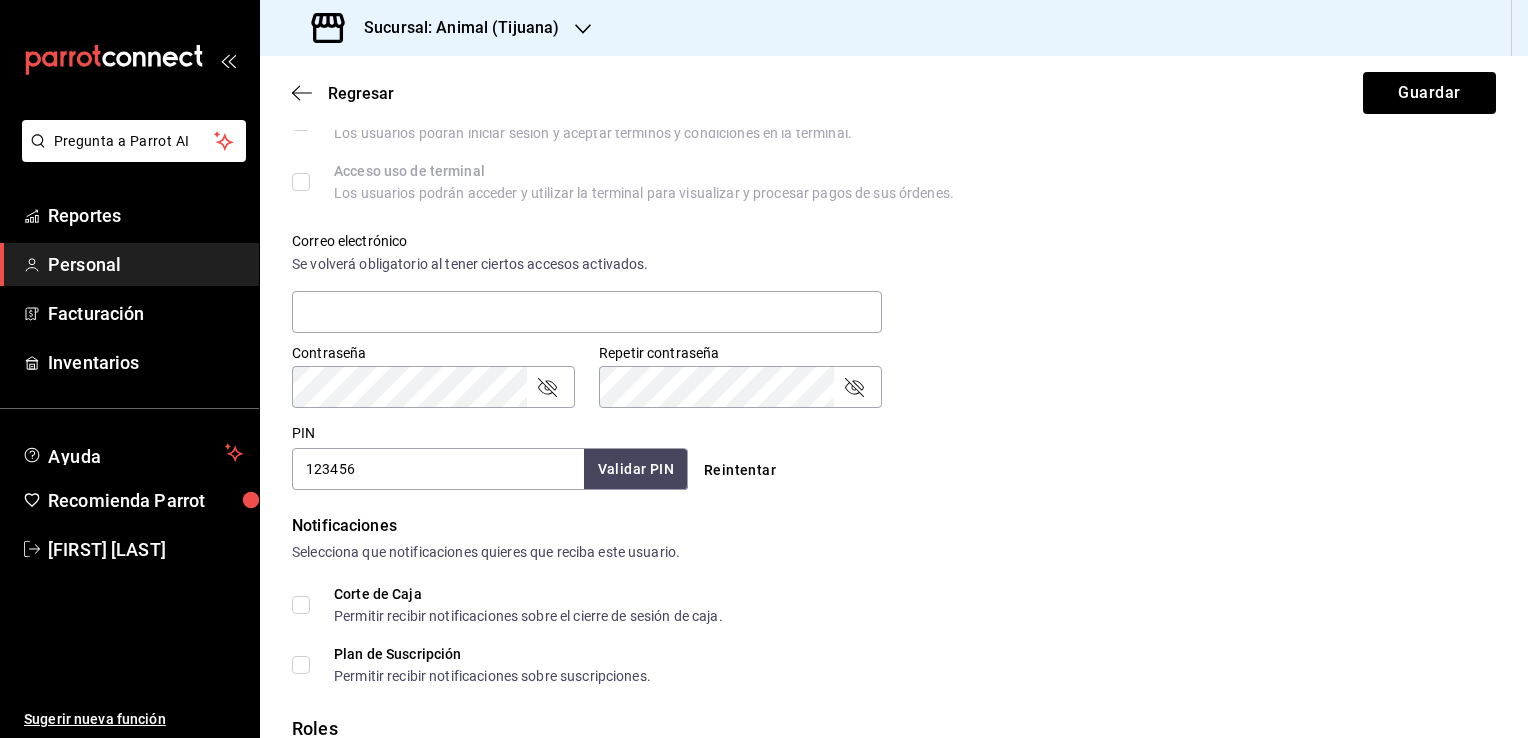 click on "123456" at bounding box center (438, 469) 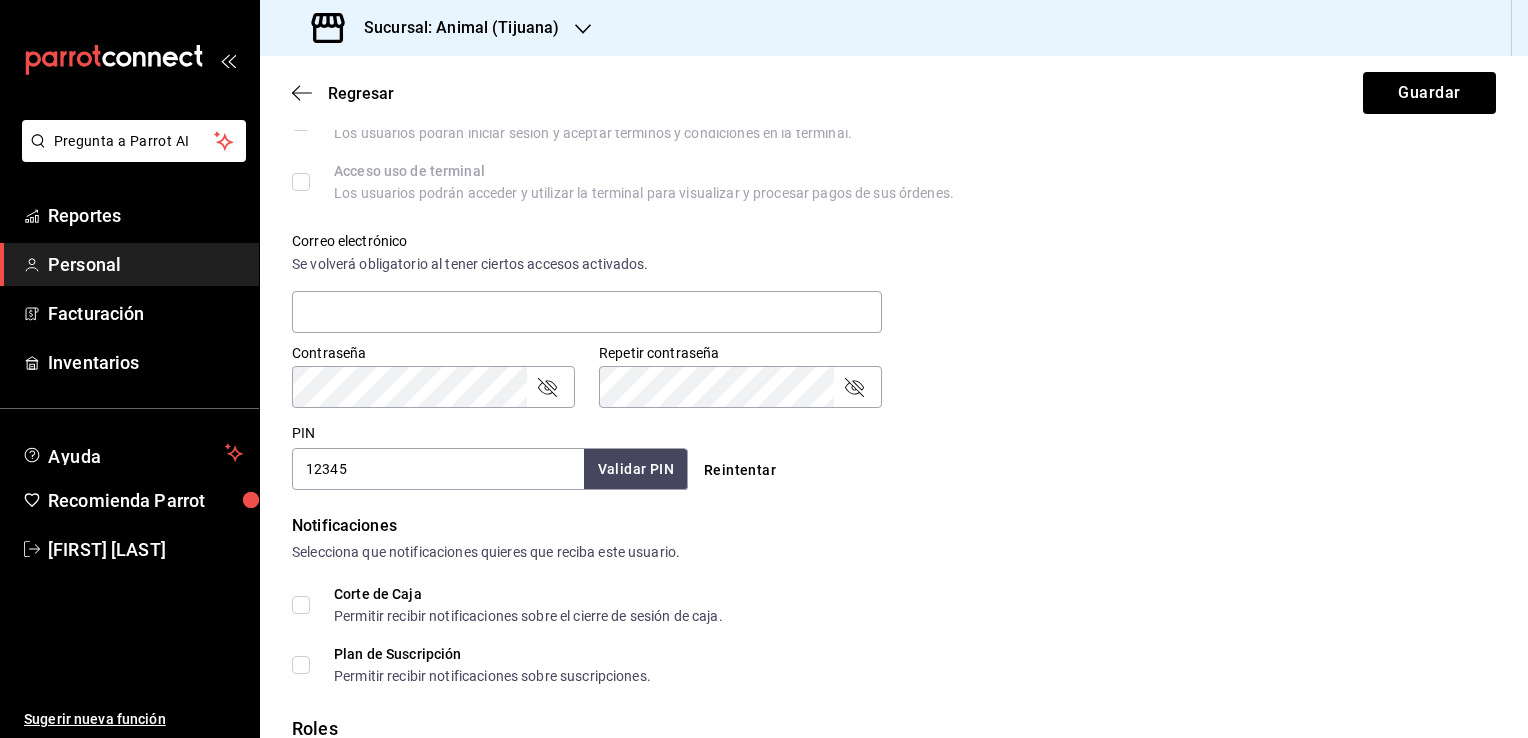 type on "12345" 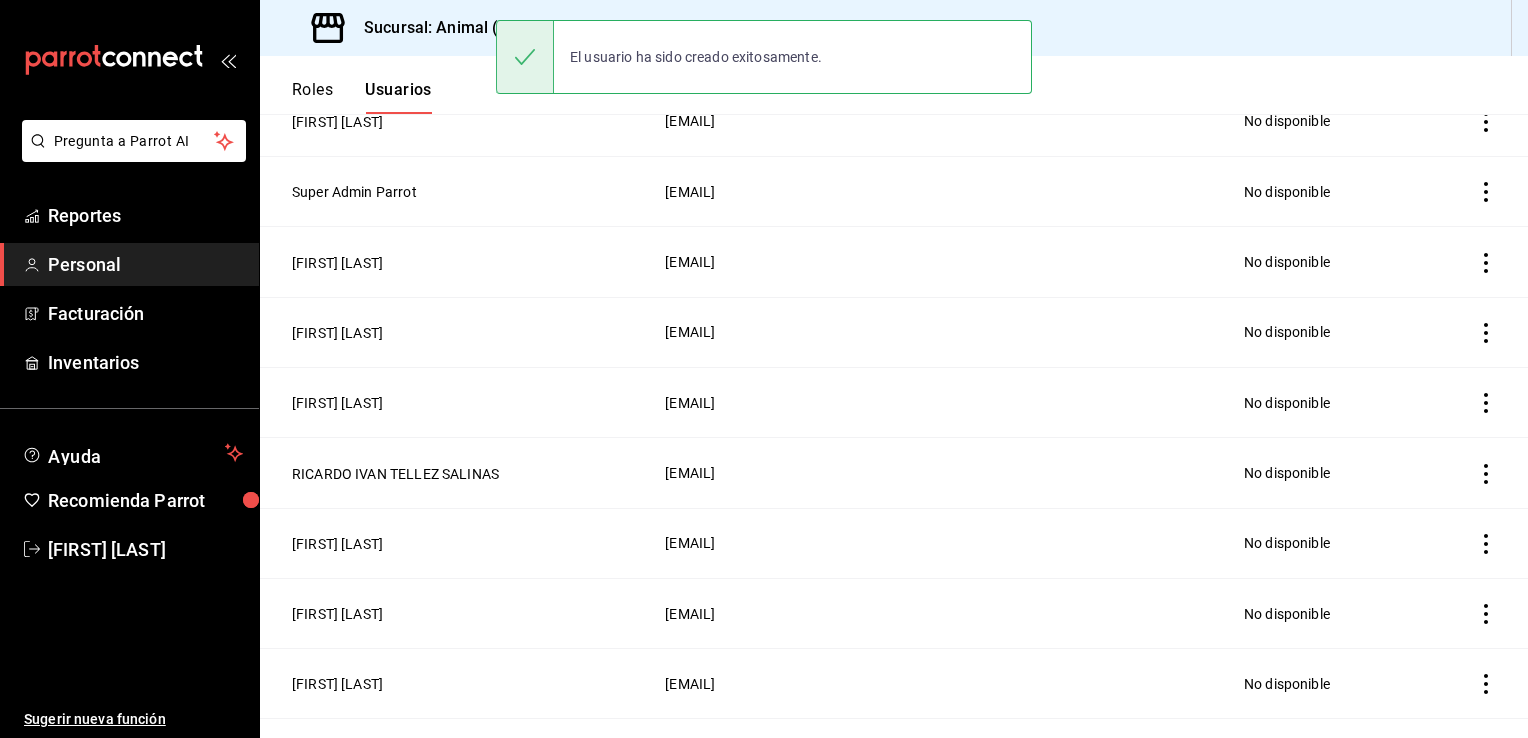 scroll, scrollTop: 720, scrollLeft: 0, axis: vertical 